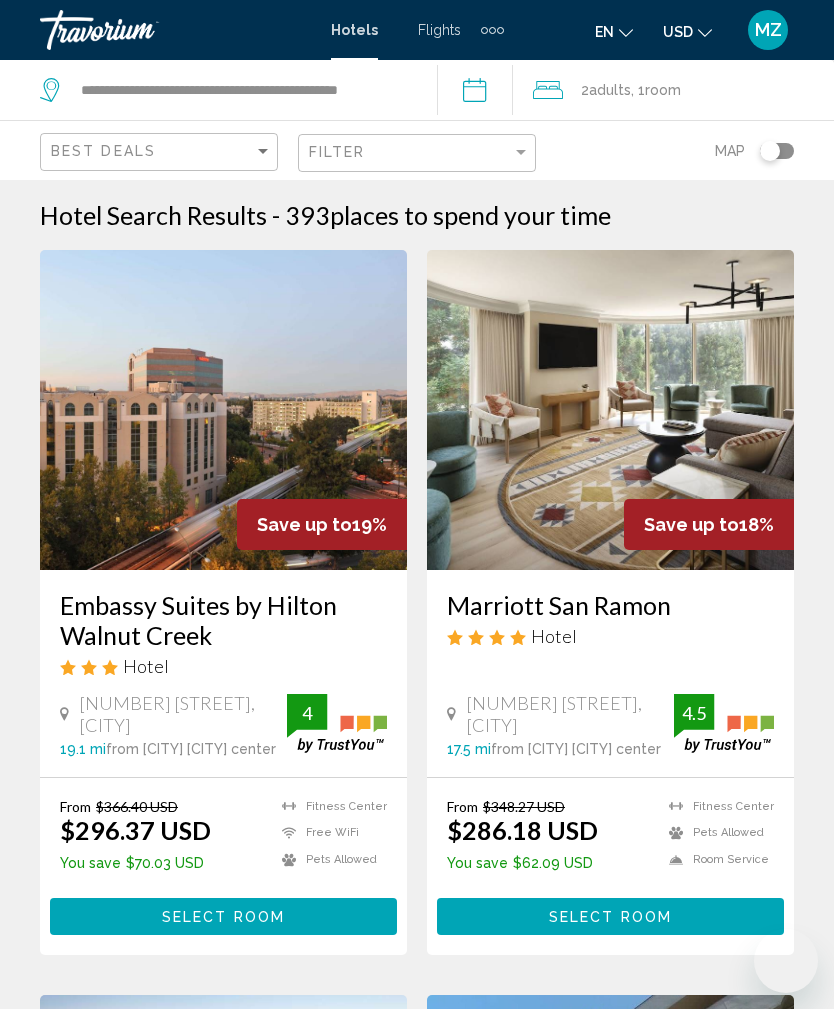 scroll, scrollTop: 839, scrollLeft: 0, axis: vertical 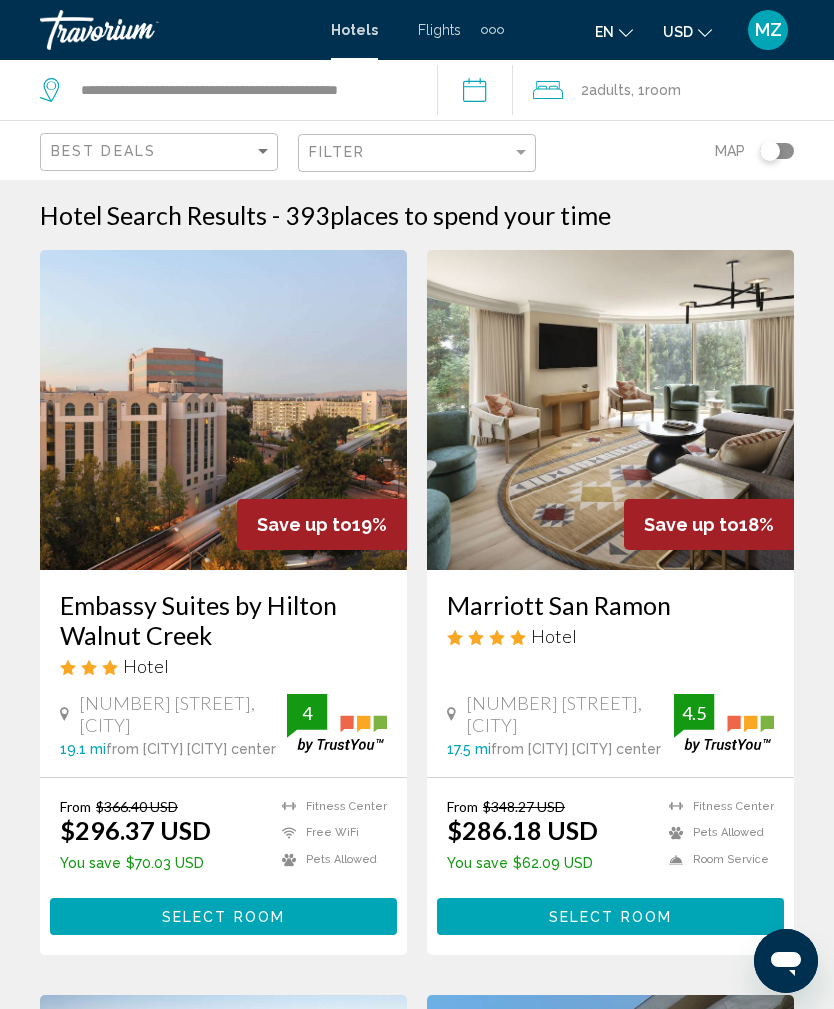 click on "Hotels" at bounding box center (354, 30) 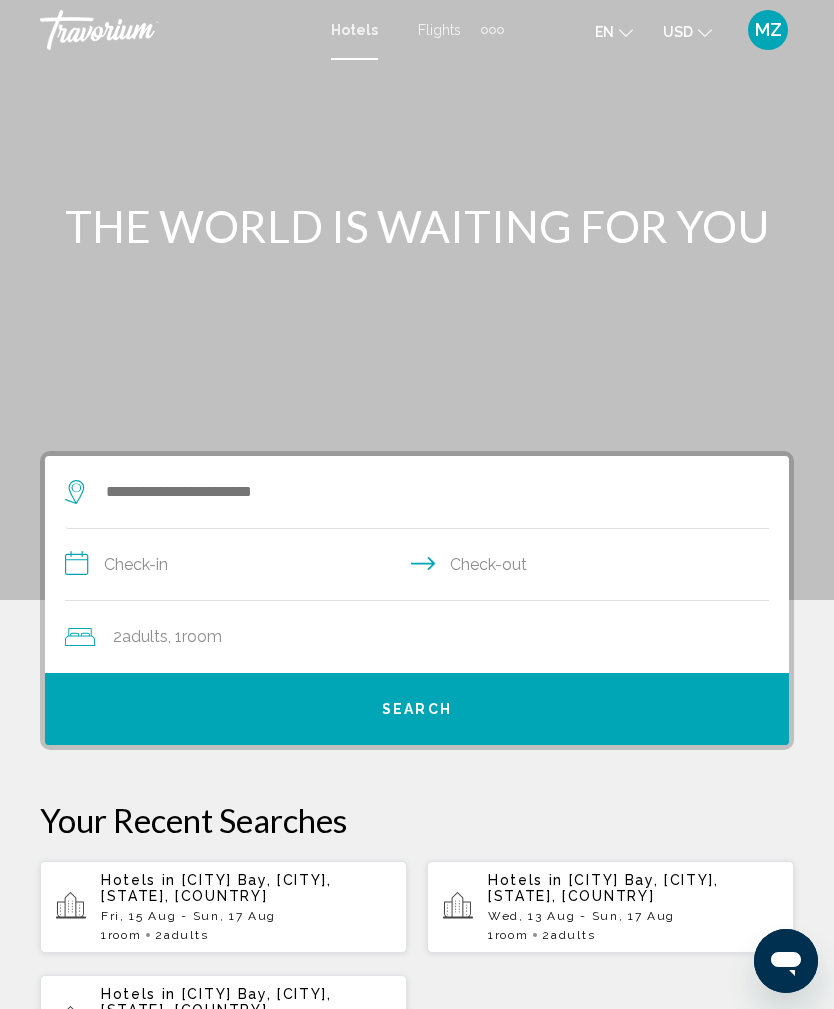 click 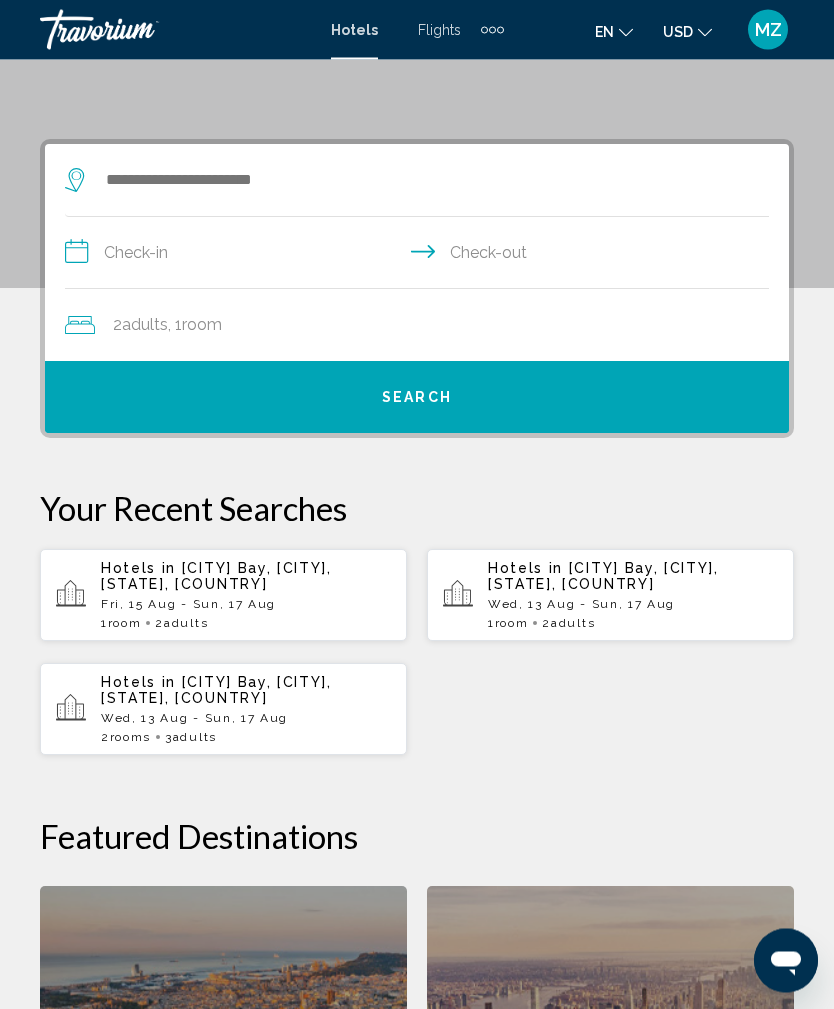 scroll, scrollTop: 386, scrollLeft: 0, axis: vertical 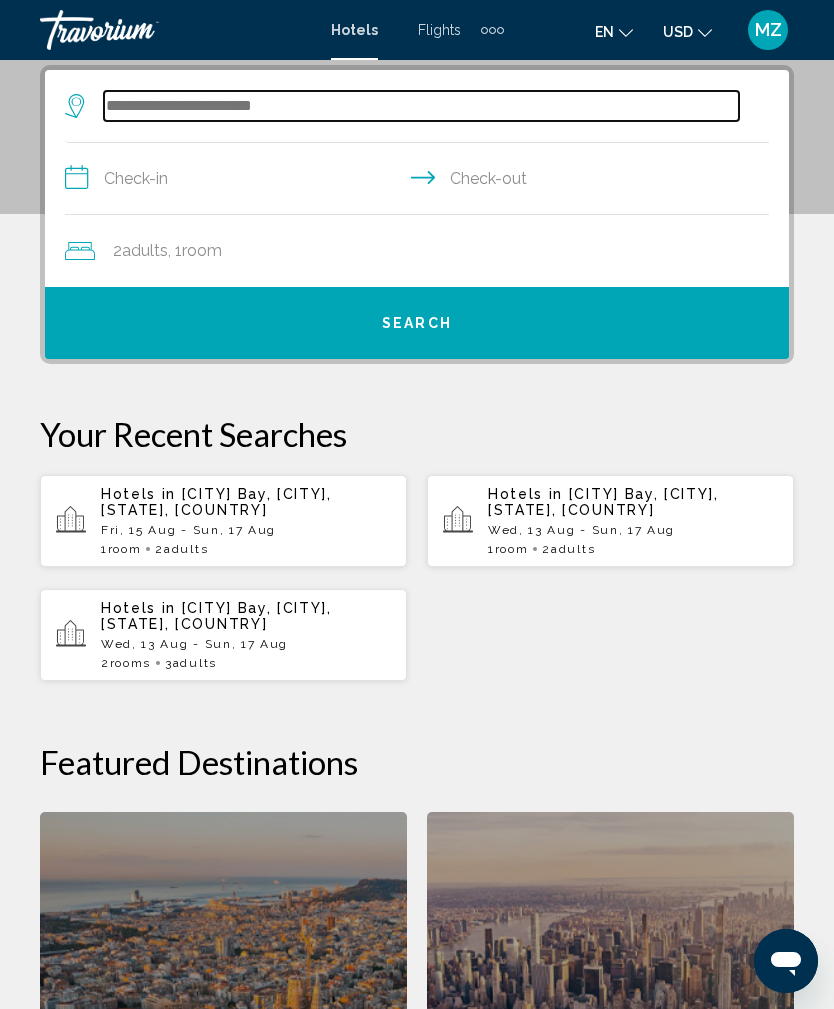 click at bounding box center [421, 106] 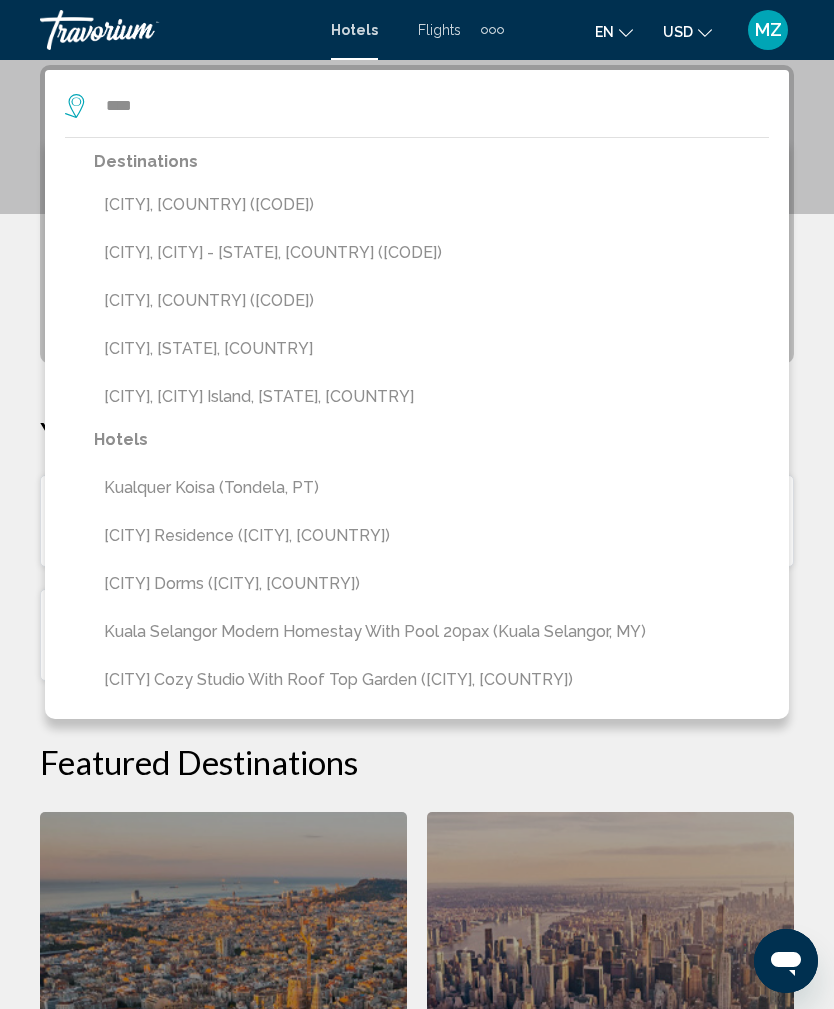 click on "[CITY], [COUNTRY] ([CODE])" at bounding box center [431, 301] 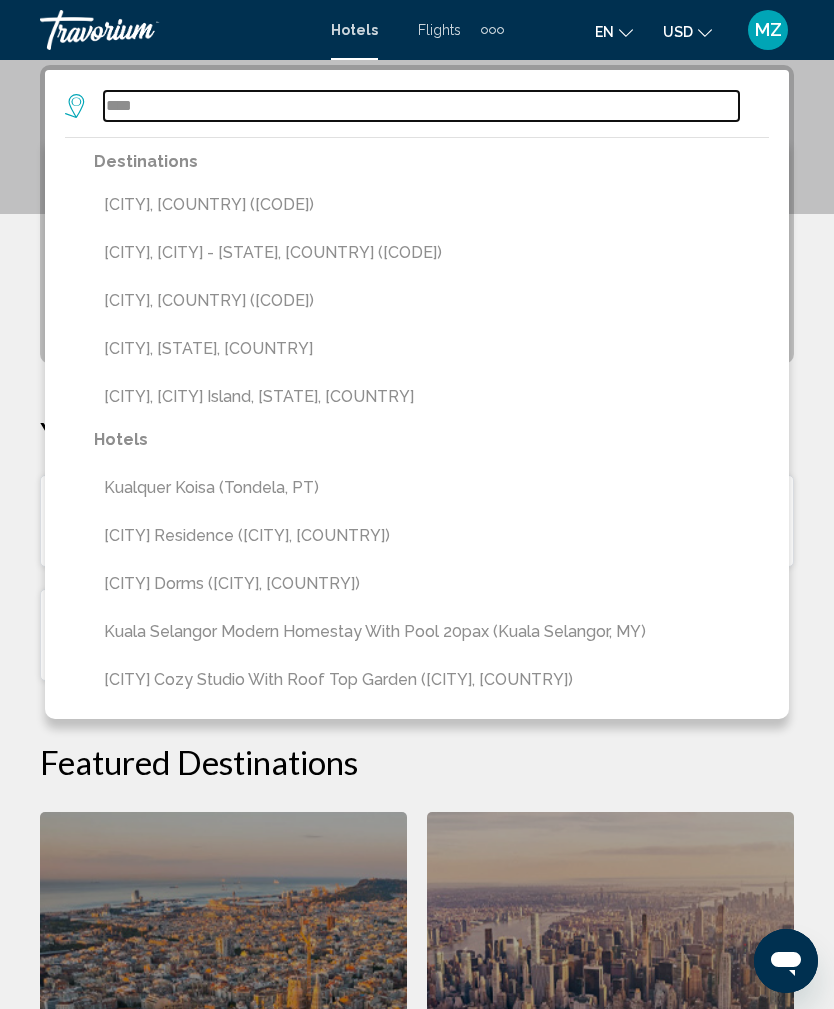 type on "**********" 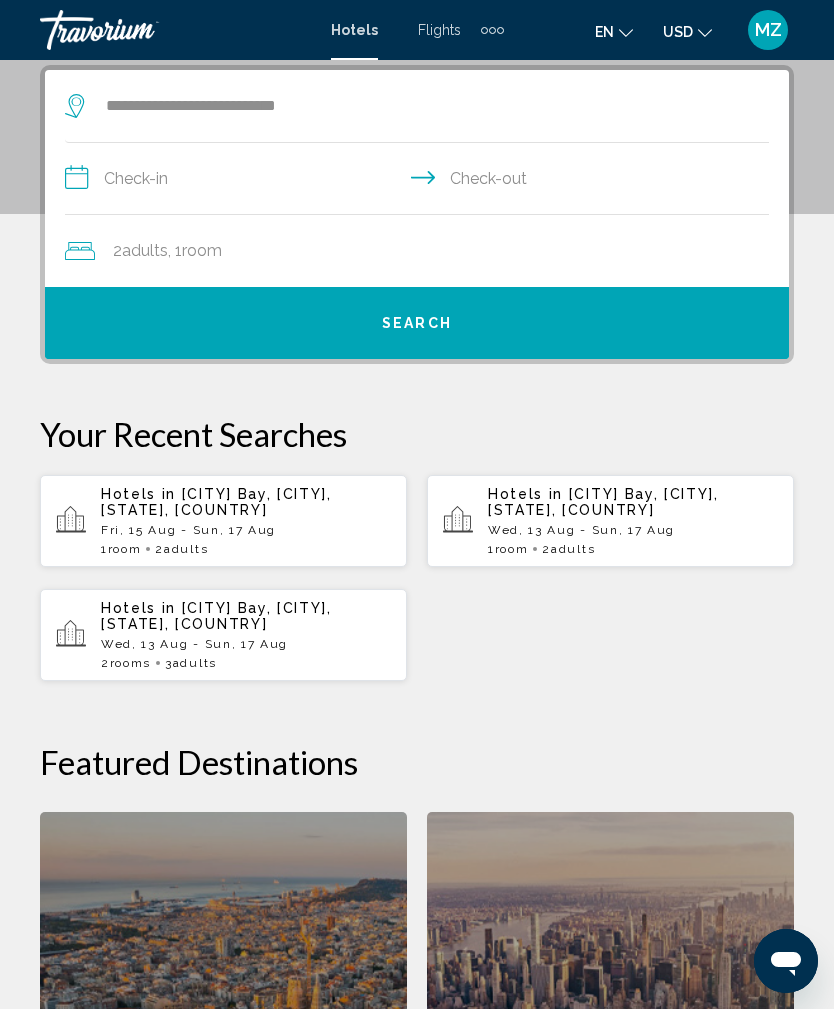 click on "**********" at bounding box center (421, 181) 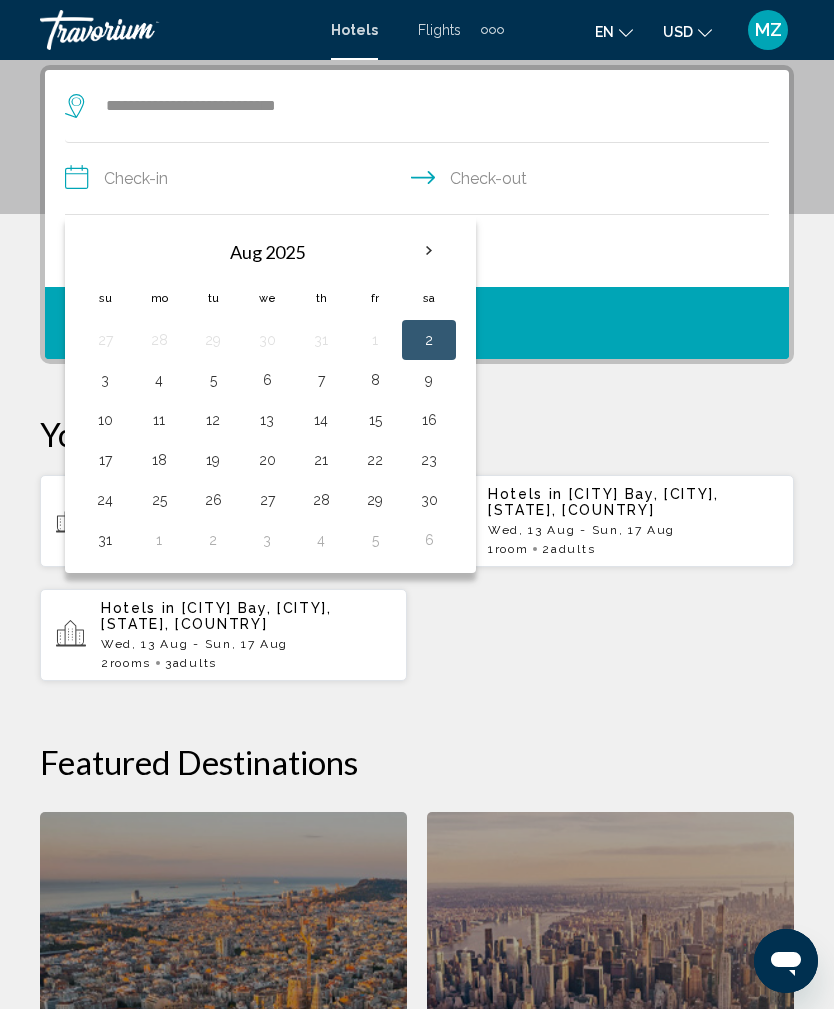 click on "25" at bounding box center [159, 500] 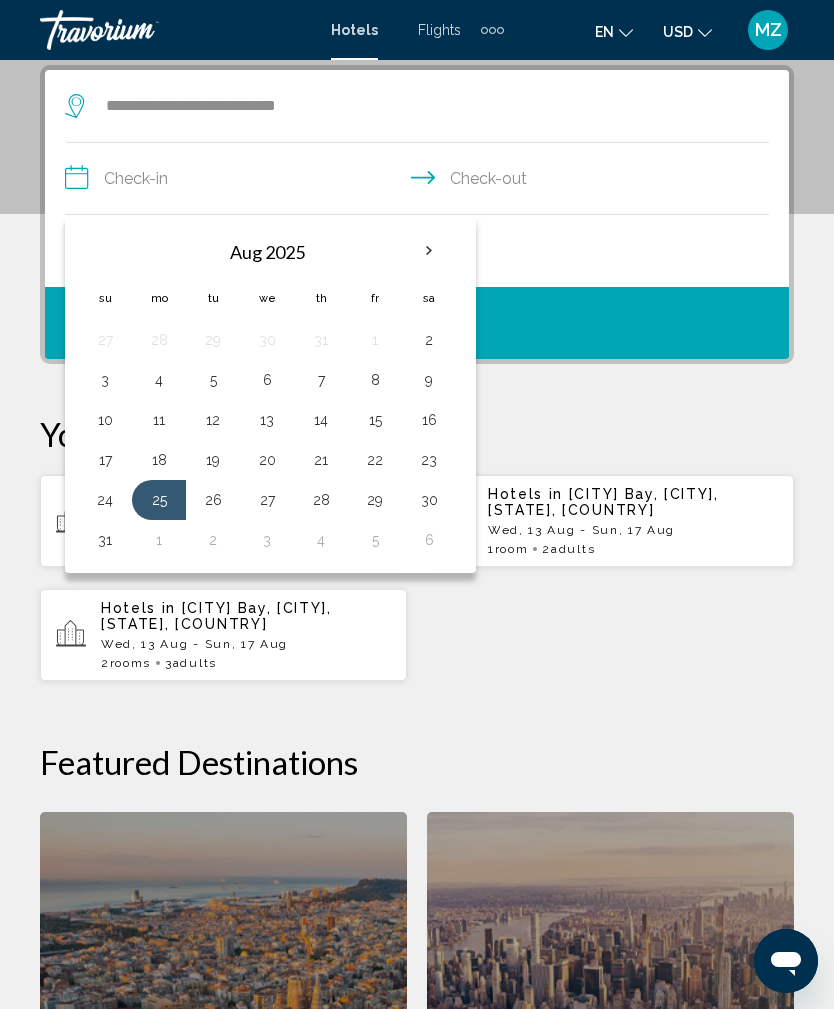 click on "28" at bounding box center [321, 500] 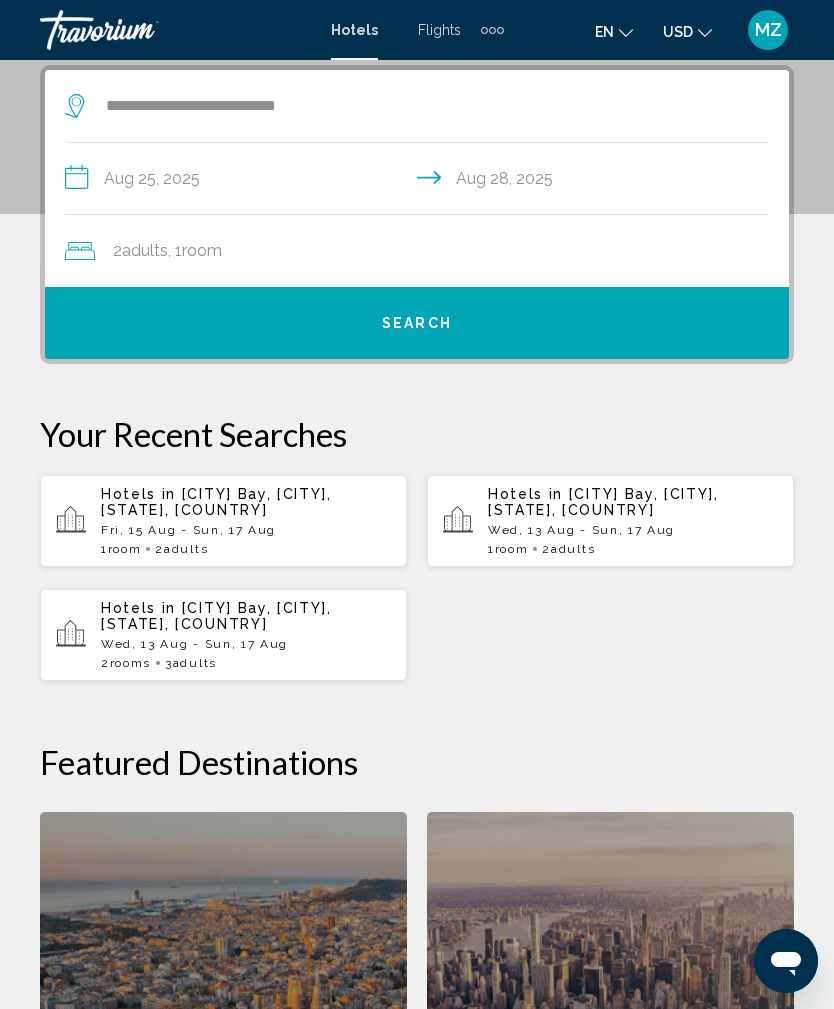 click on "Search" at bounding box center (417, 324) 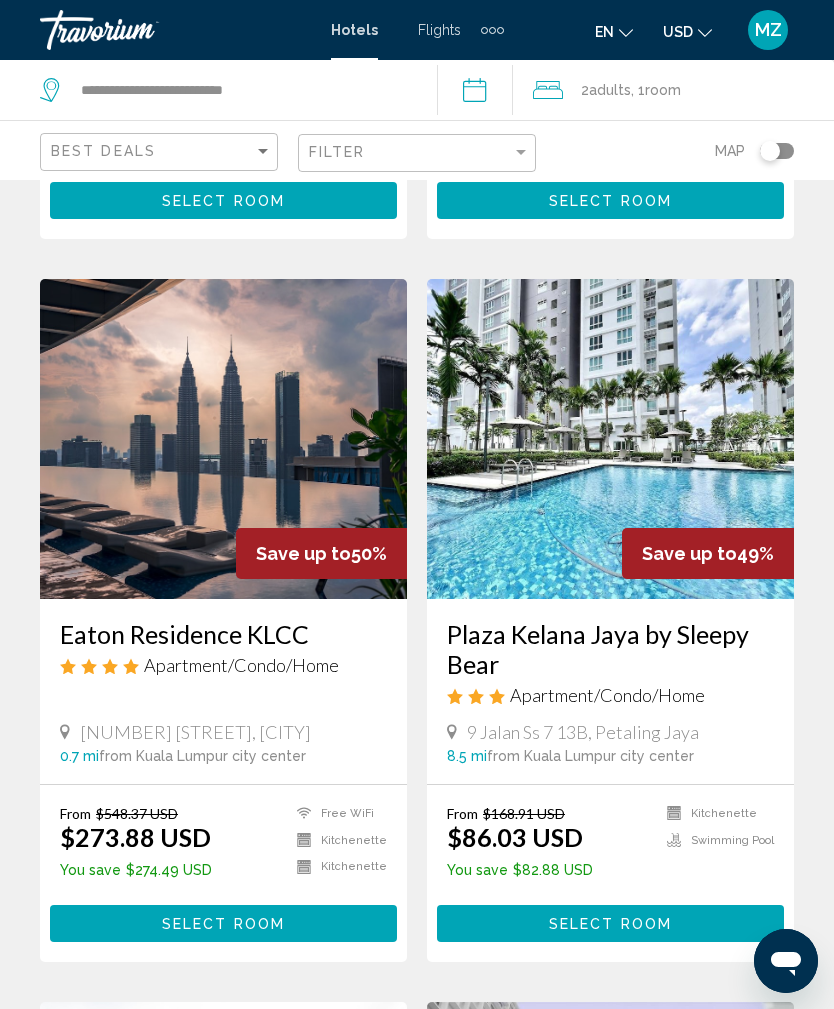 scroll, scrollTop: 2252, scrollLeft: 0, axis: vertical 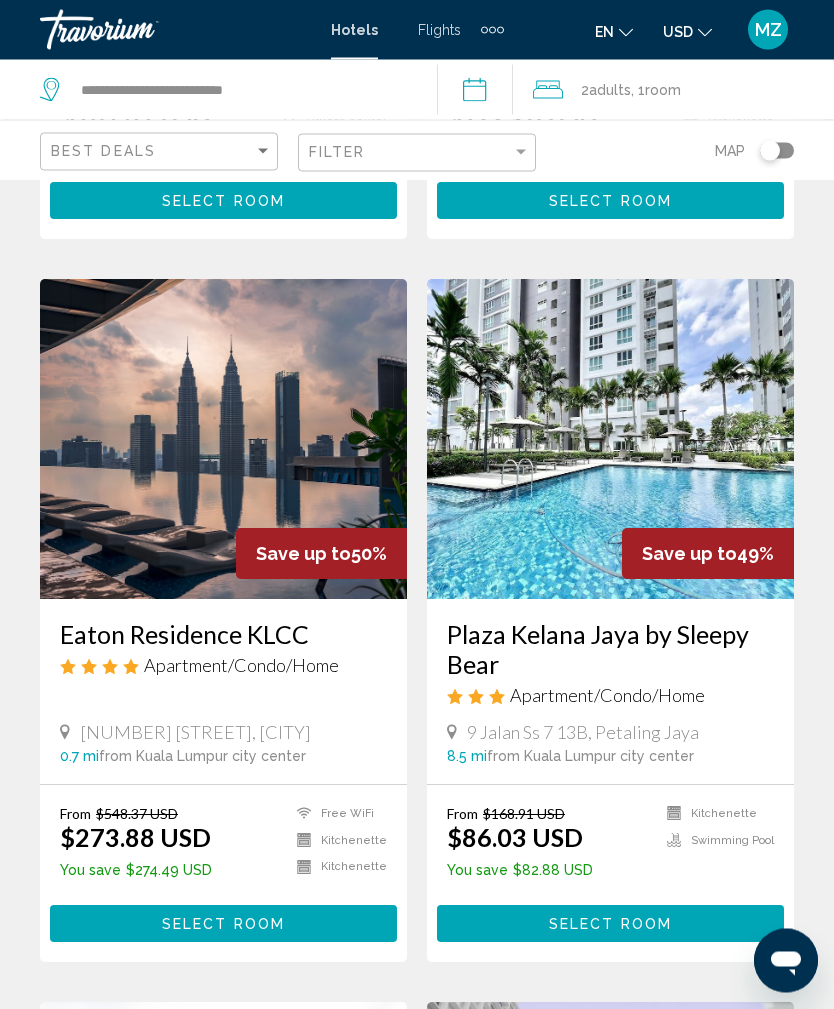click at bounding box center (223, 440) 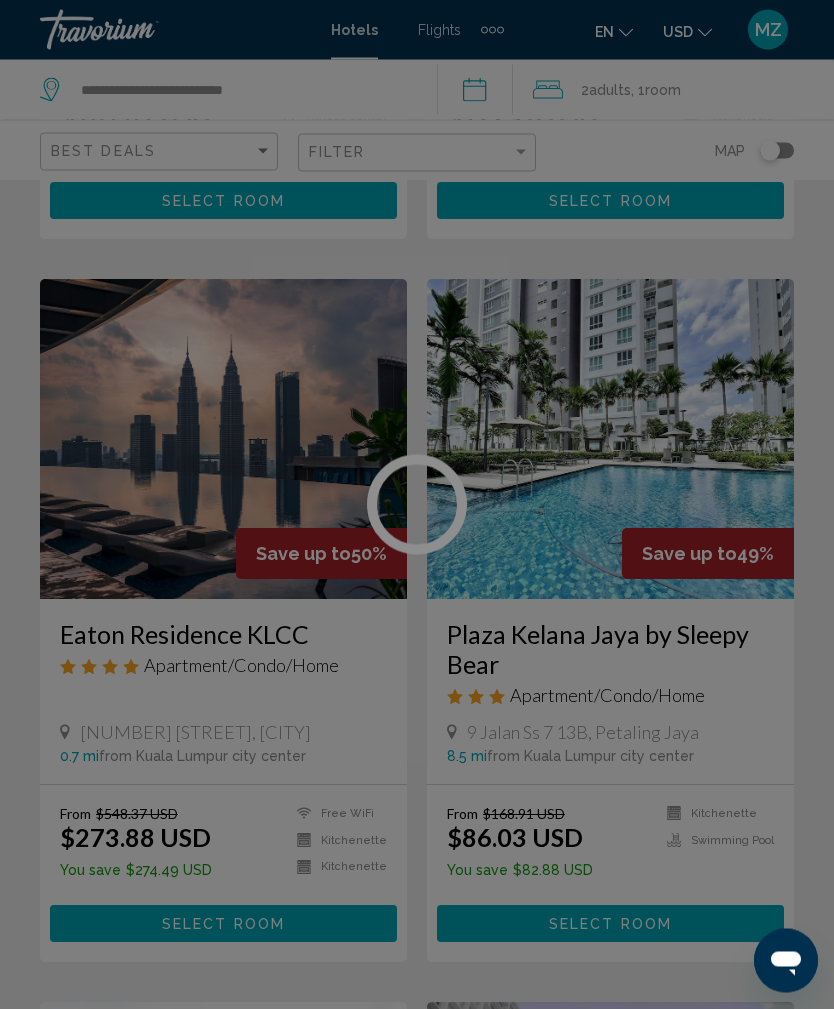 scroll, scrollTop: 2253, scrollLeft: 0, axis: vertical 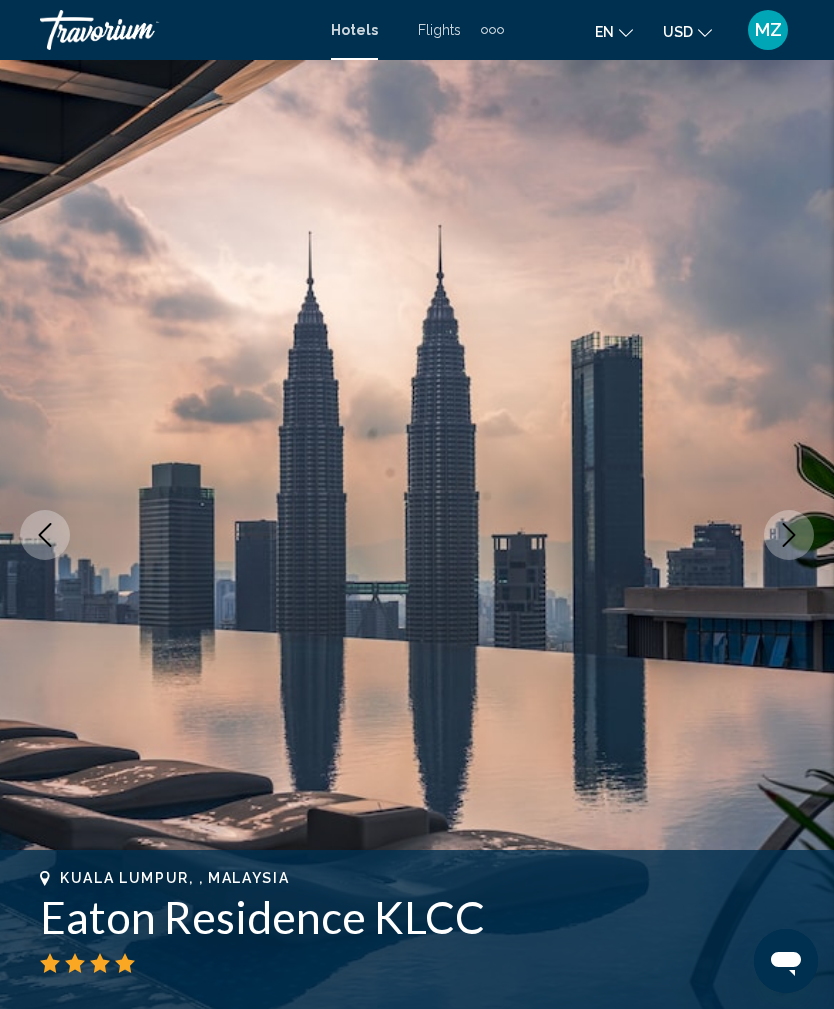 click 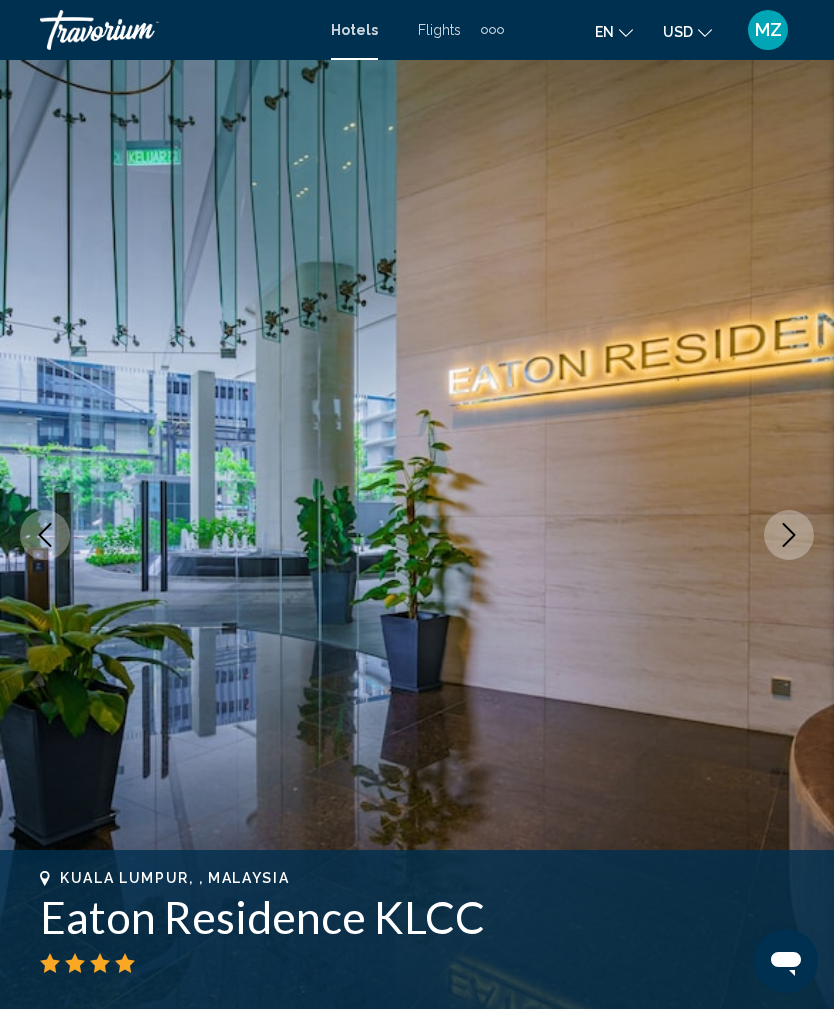 click at bounding box center [789, 535] 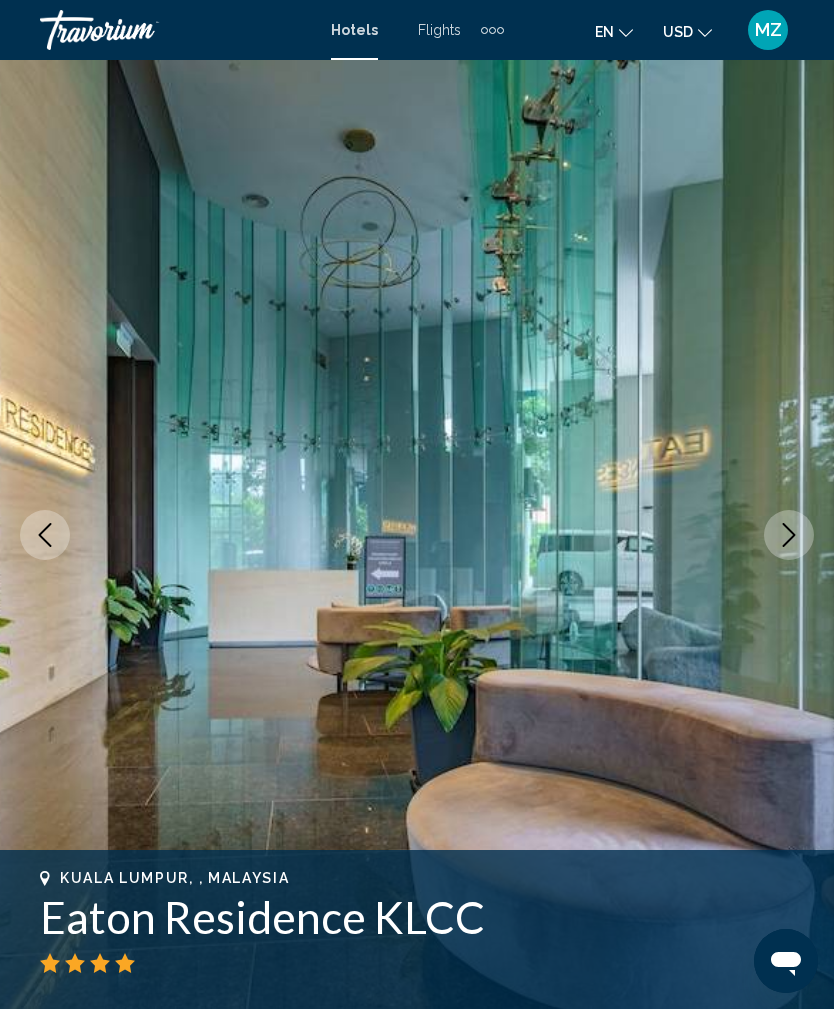 click 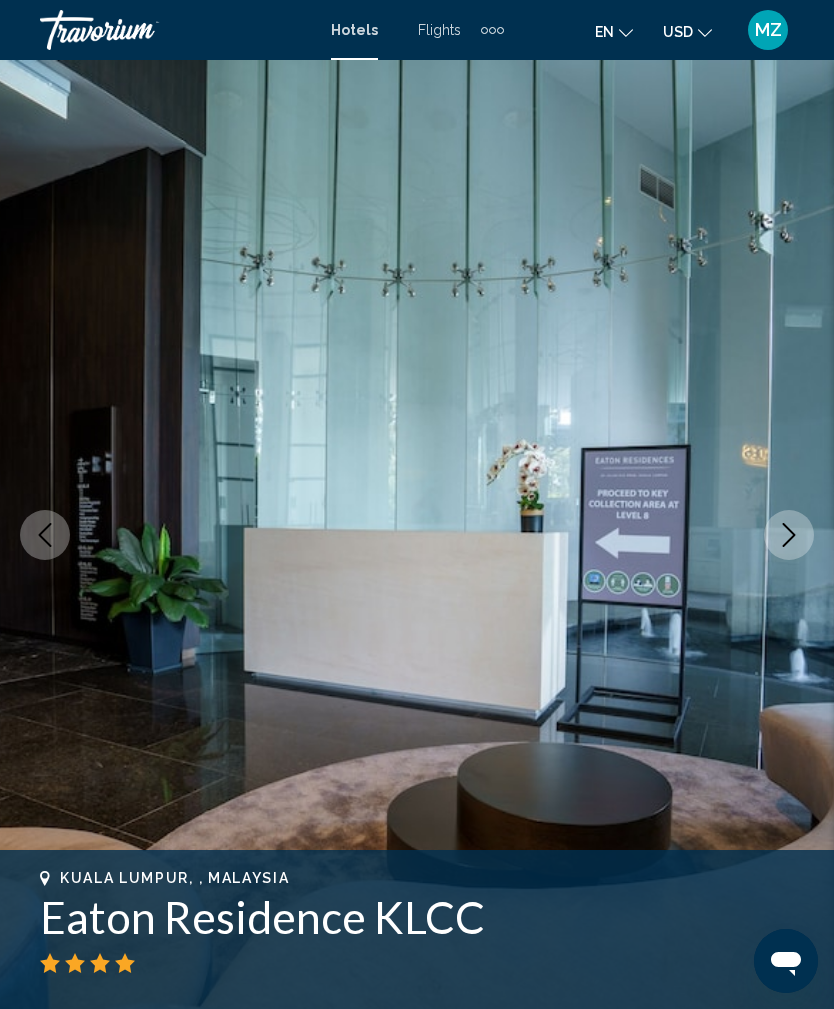 click 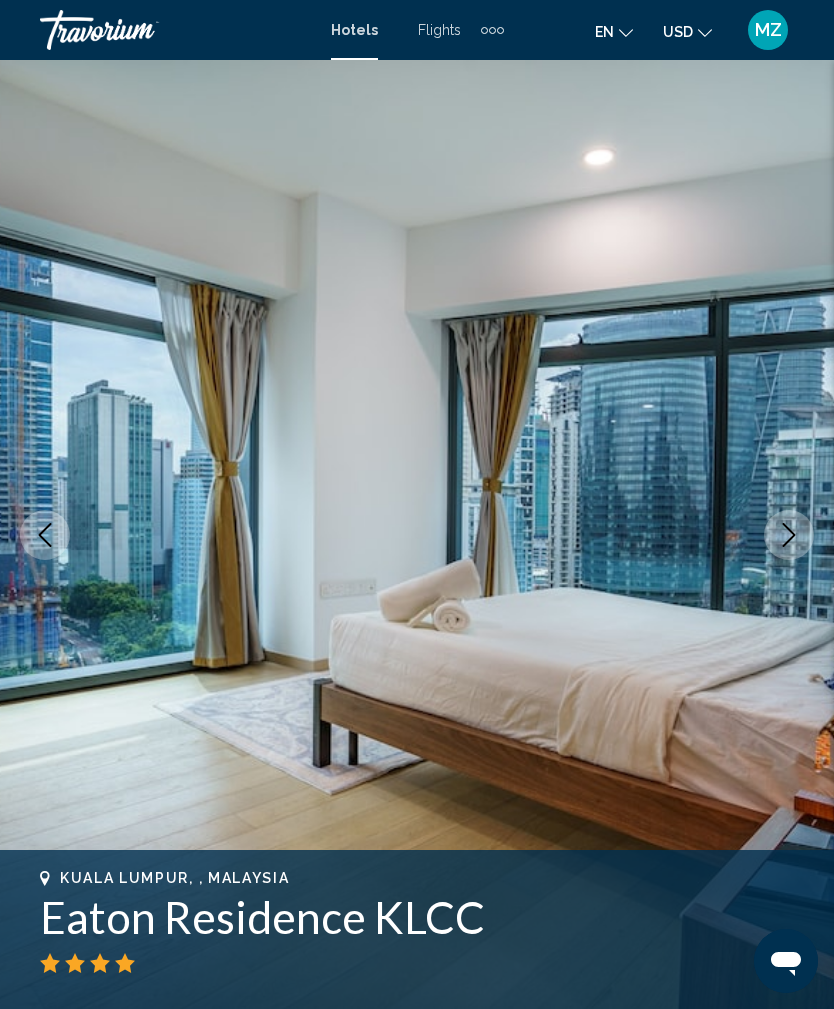 click 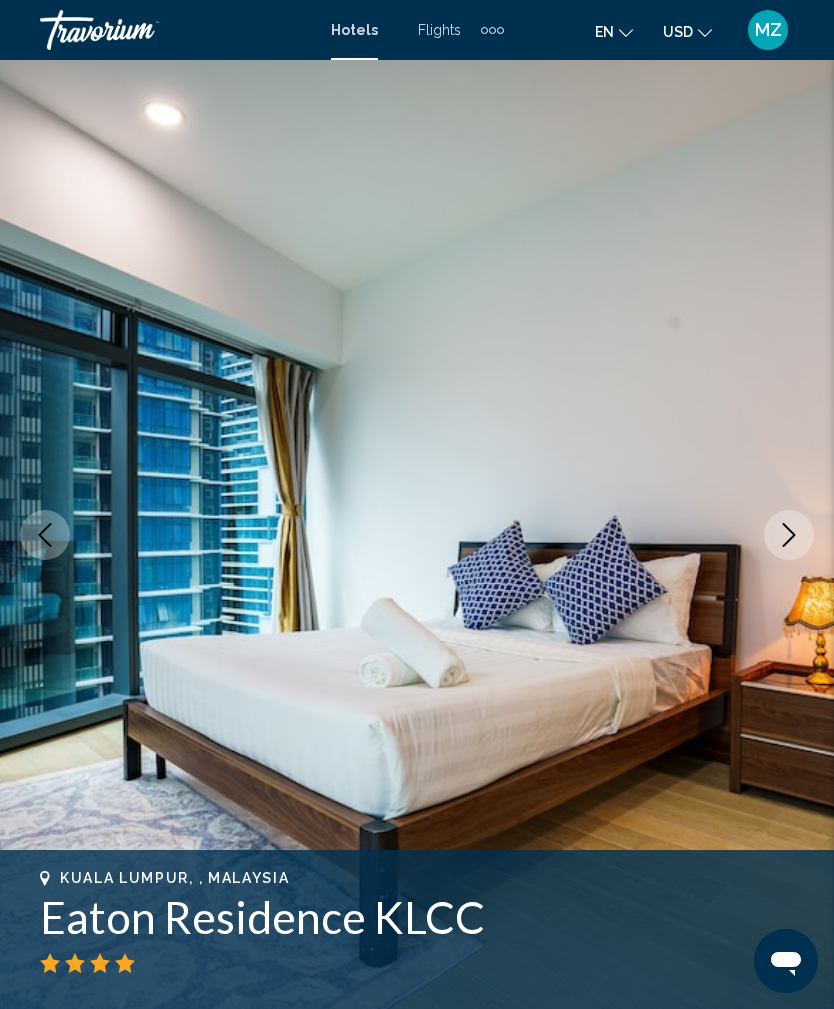 click 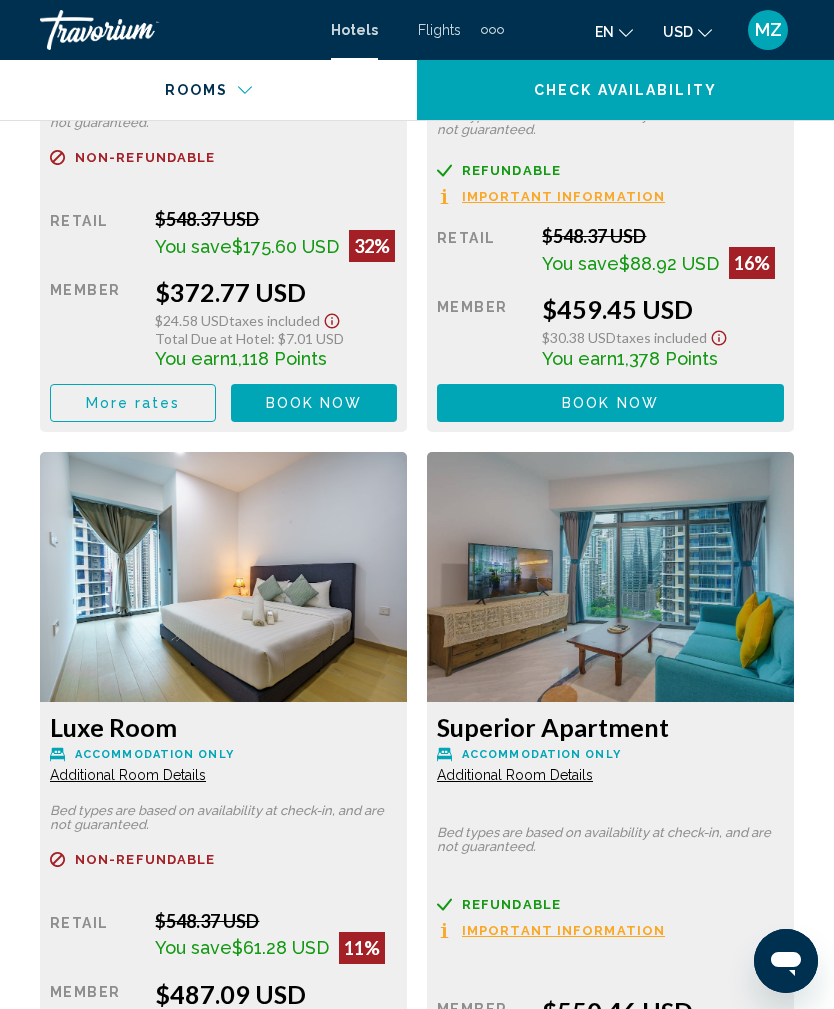scroll, scrollTop: 4520, scrollLeft: 0, axis: vertical 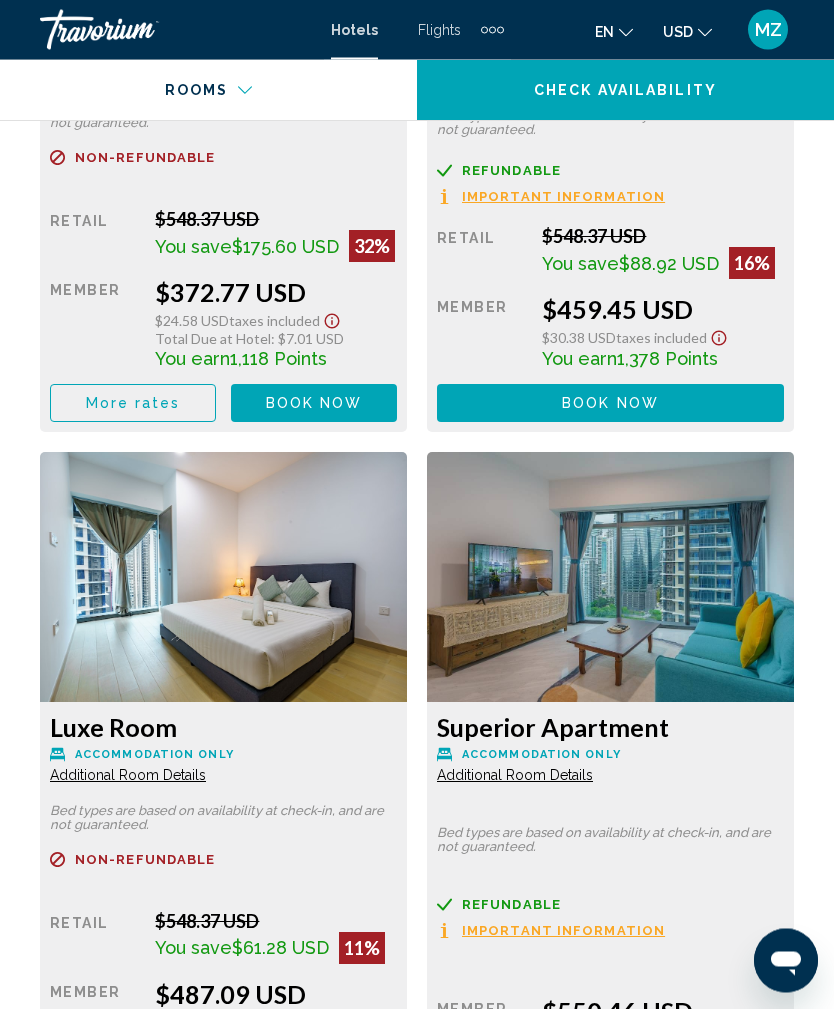 click at bounding box center (223, -835) 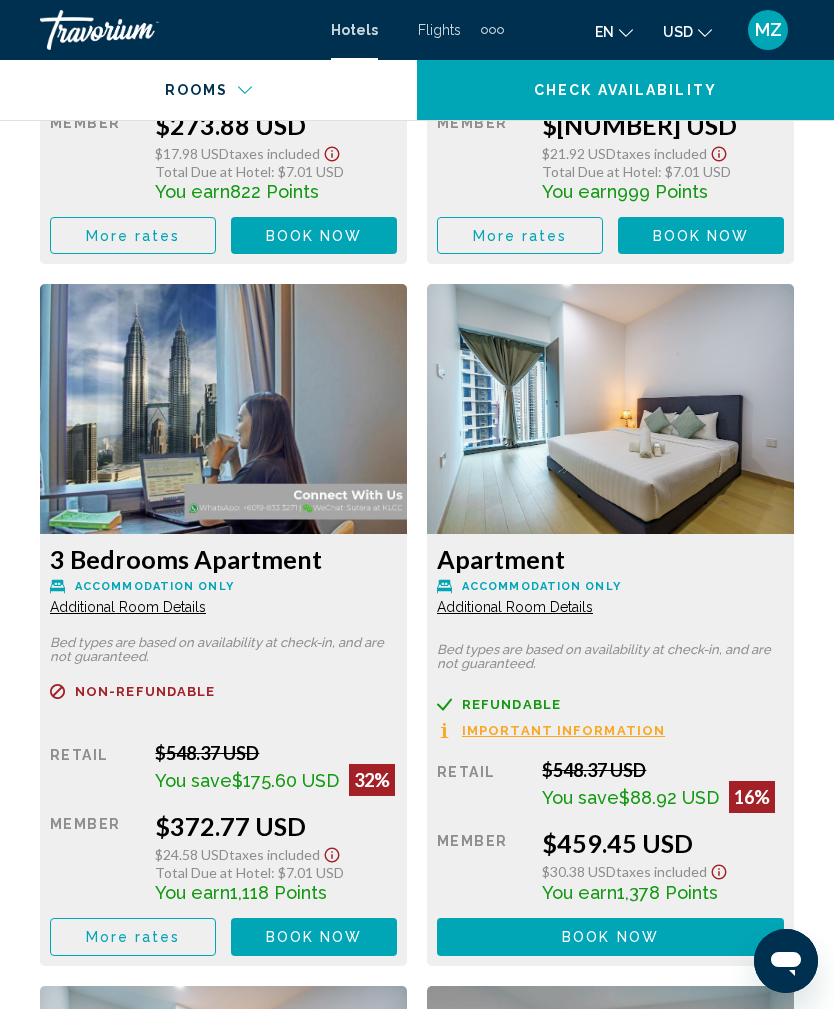 scroll, scrollTop: 3979, scrollLeft: 0, axis: vertical 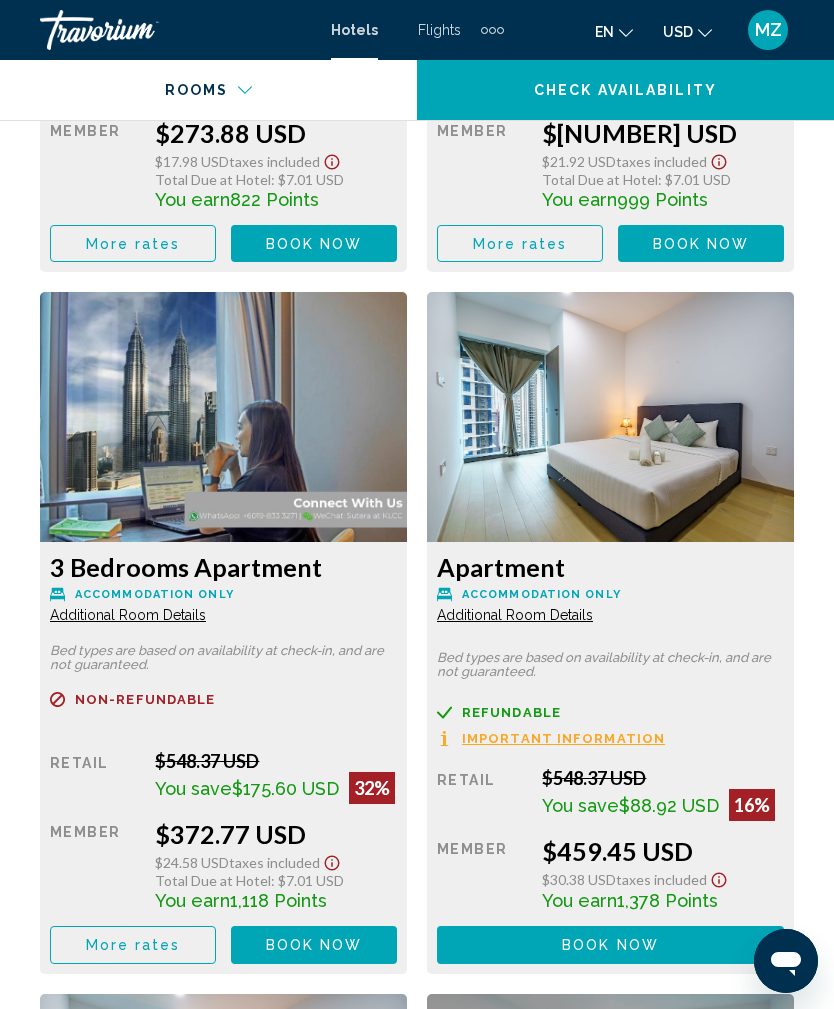 click at bounding box center (223, -294) 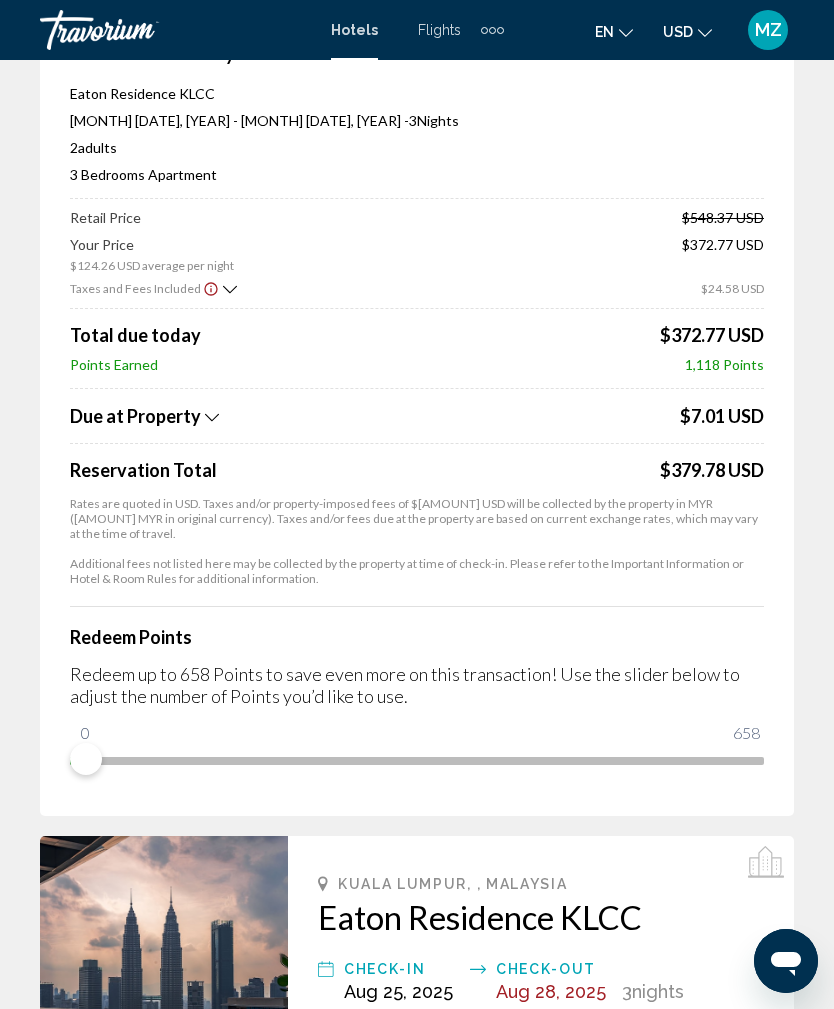 scroll, scrollTop: 0, scrollLeft: 0, axis: both 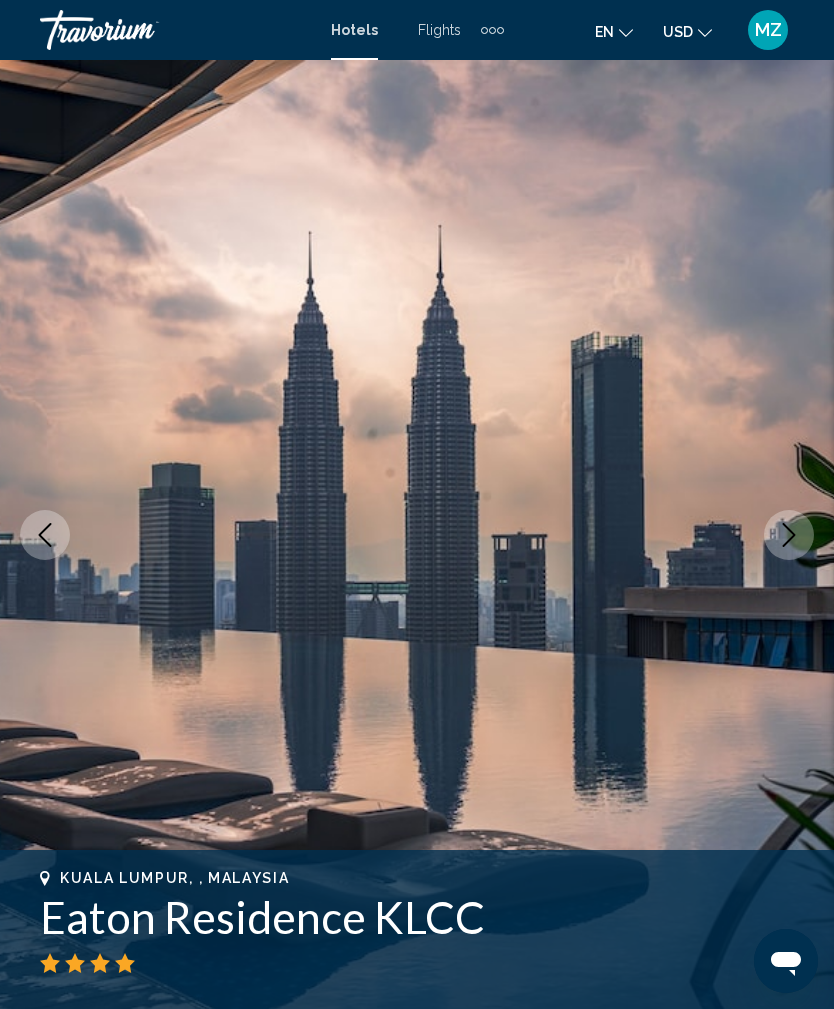 click 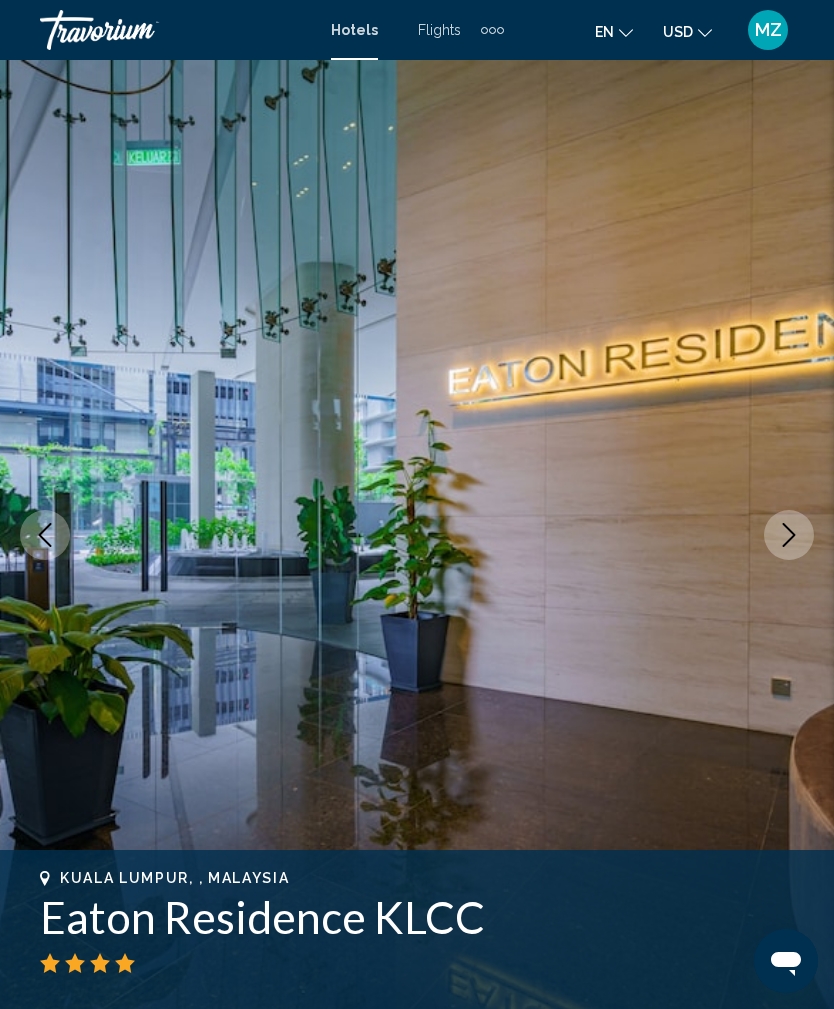 click 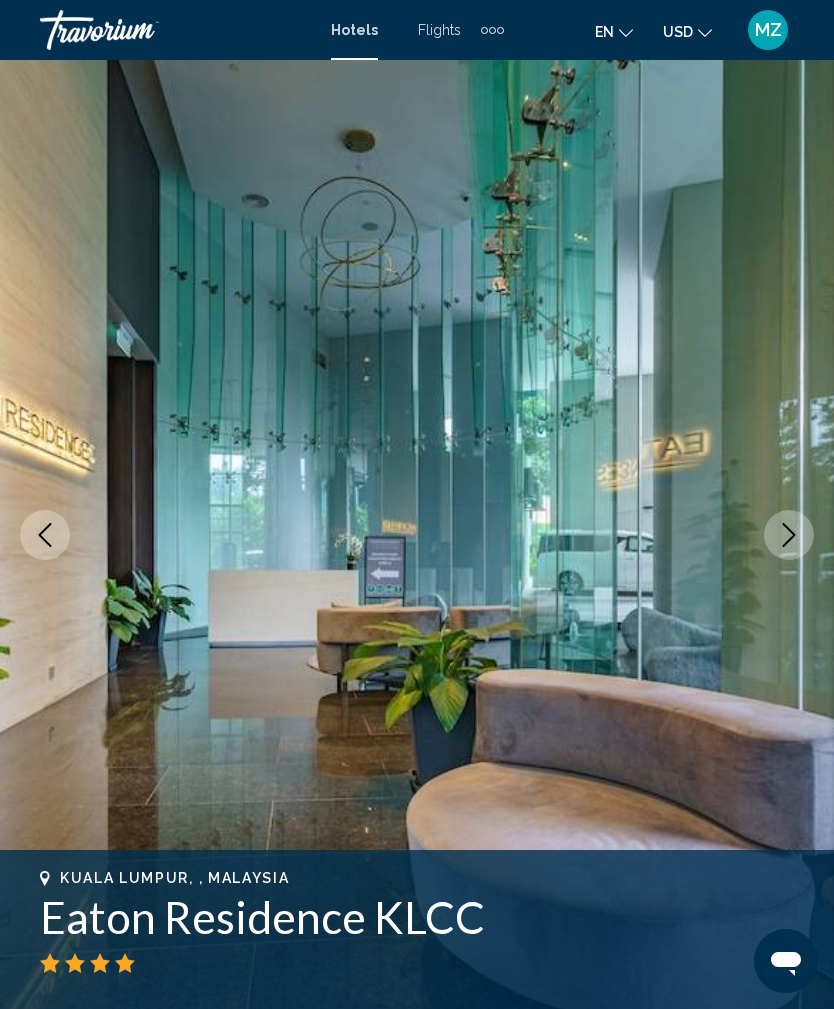 click 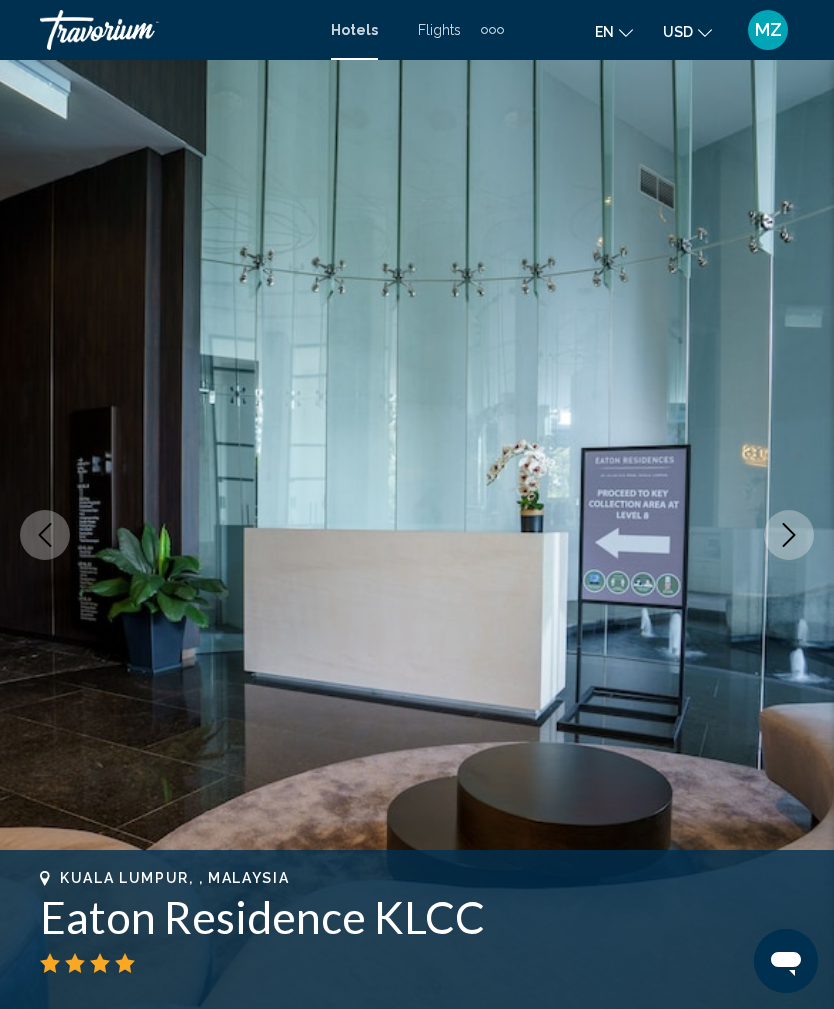 click 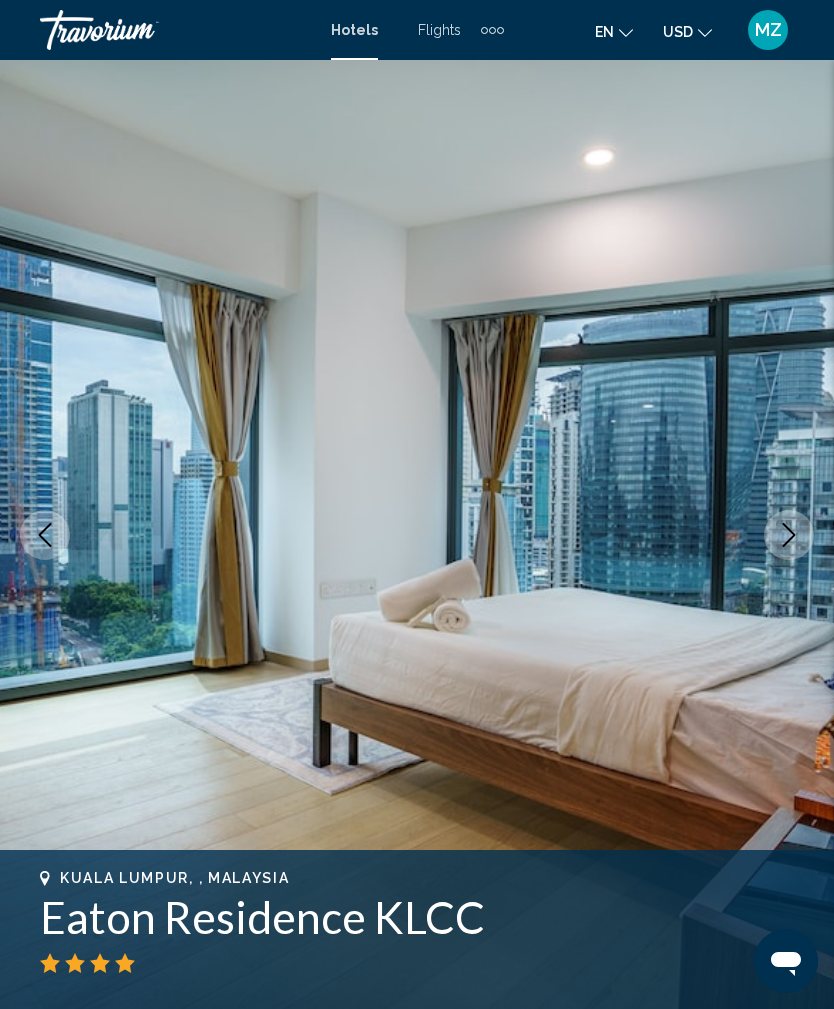 click 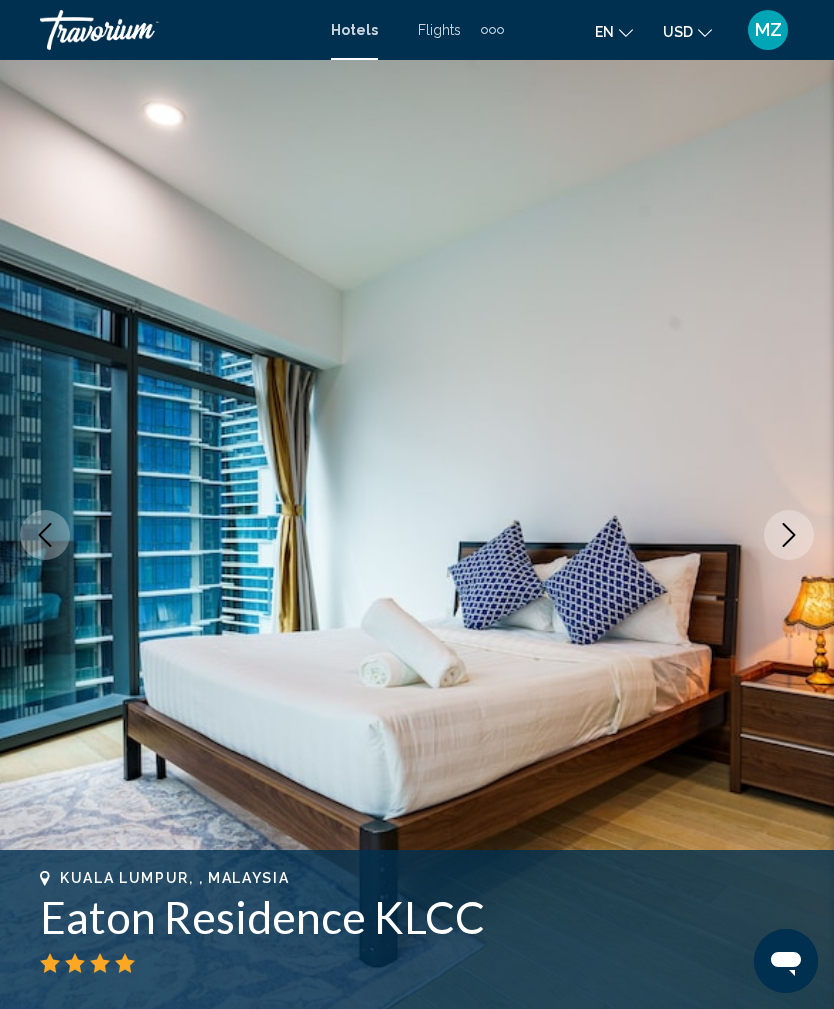 click 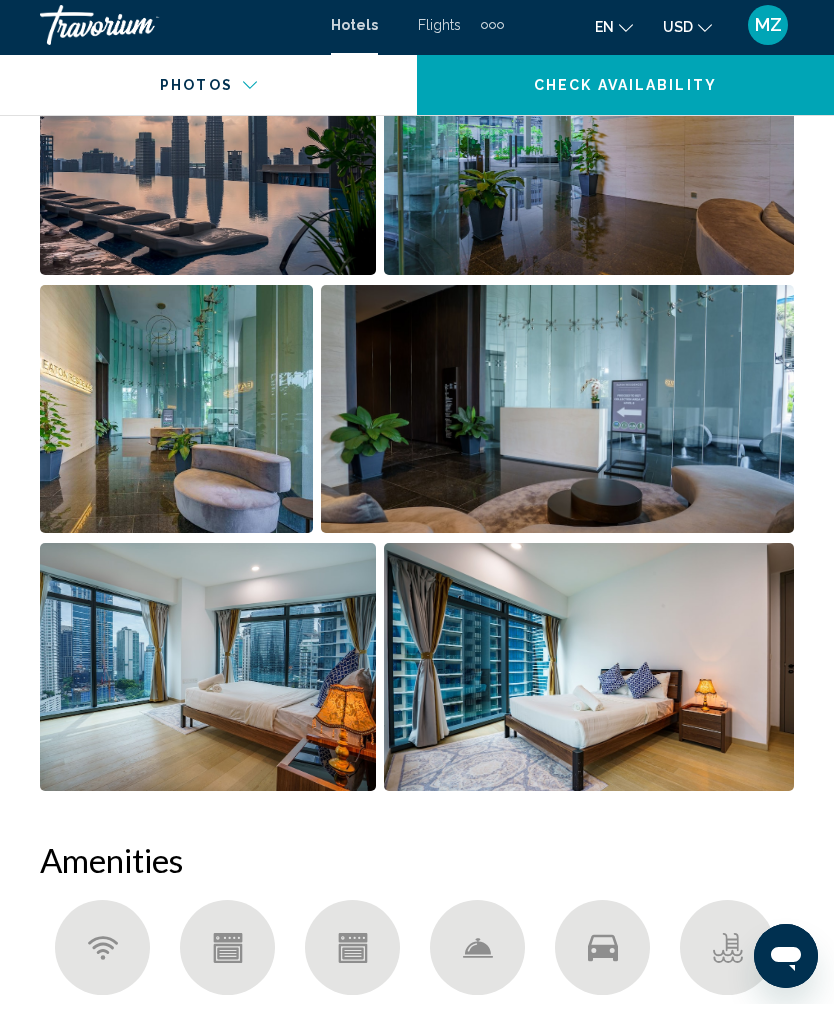 scroll, scrollTop: 1483, scrollLeft: 0, axis: vertical 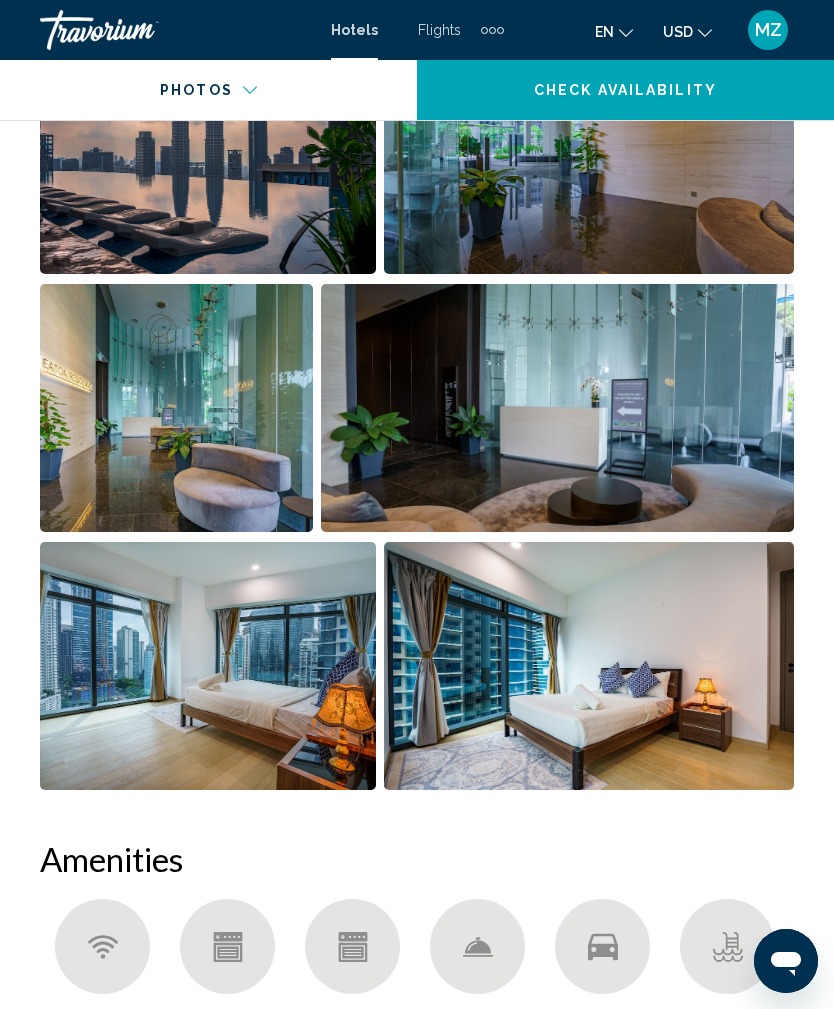 click at bounding box center (589, 666) 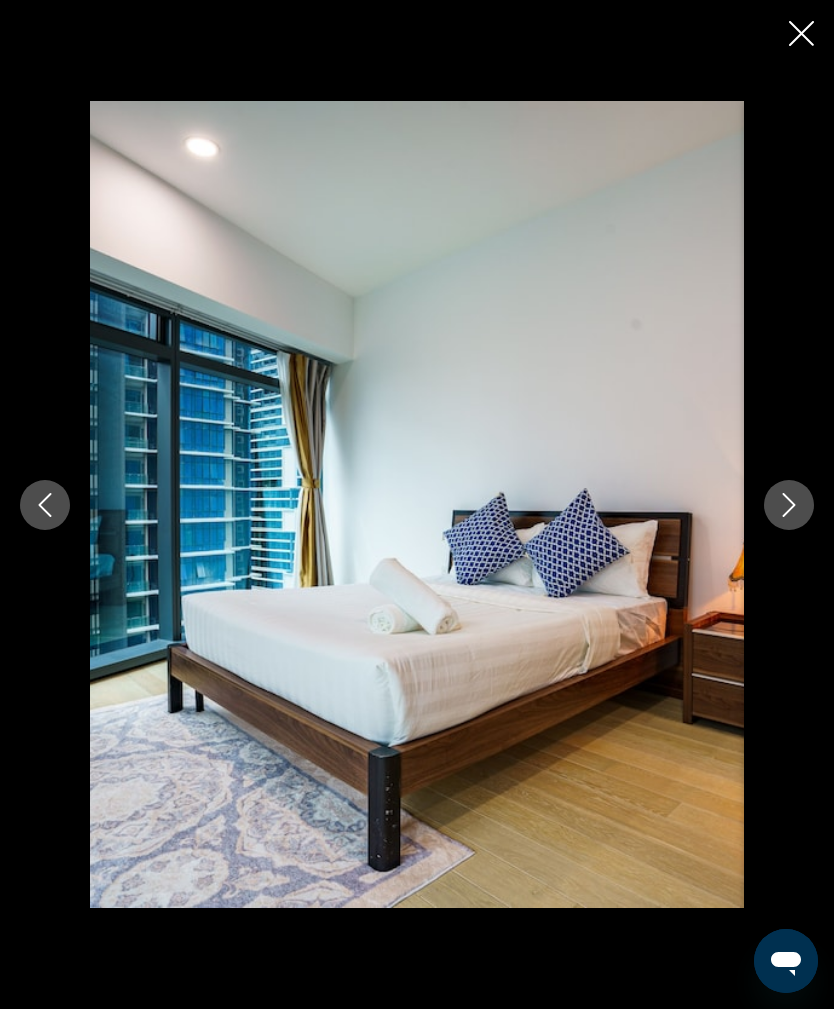 click 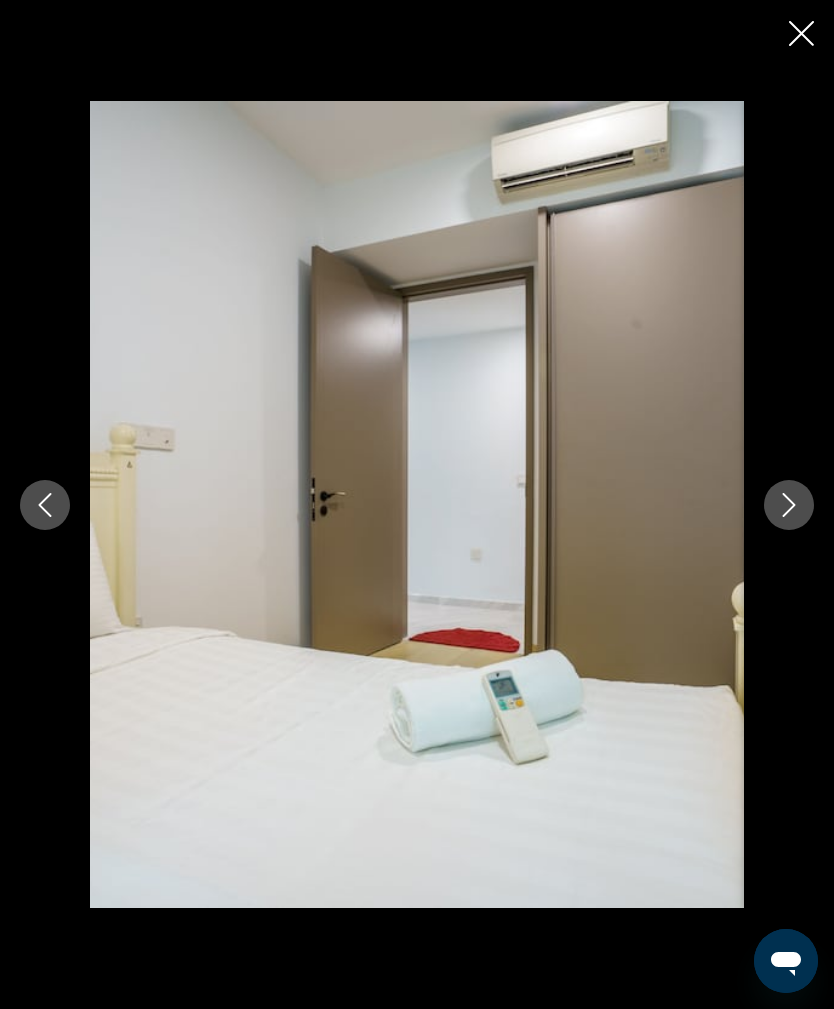 click 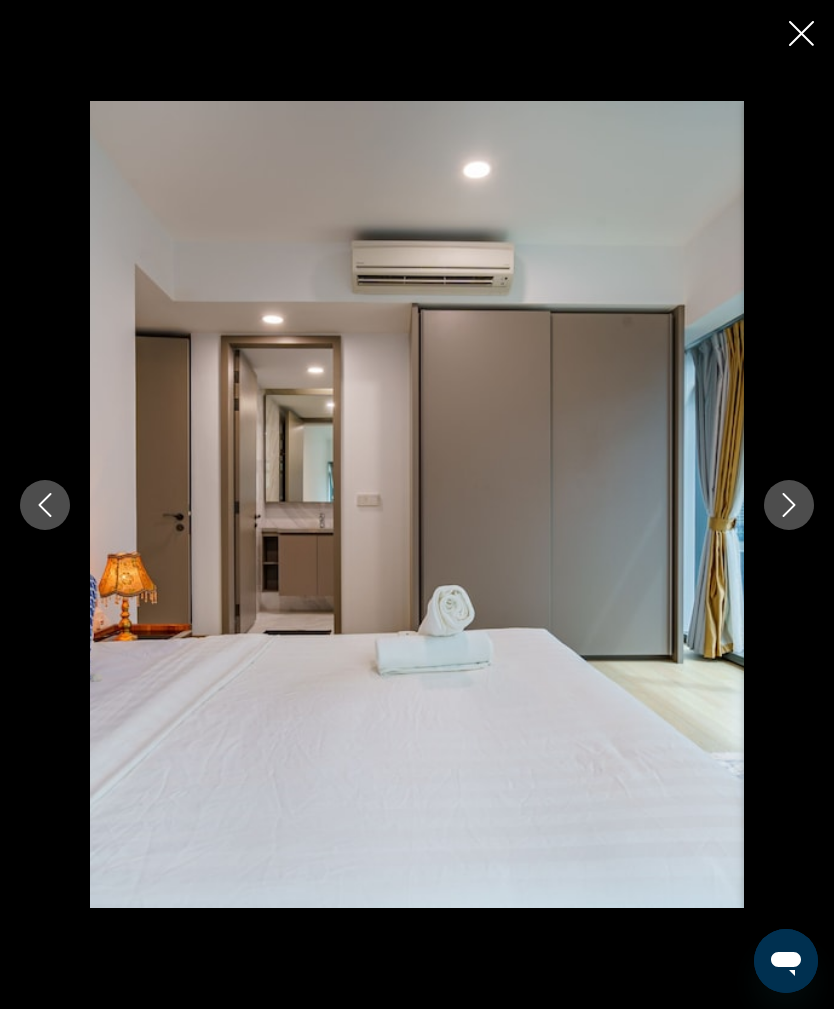 click 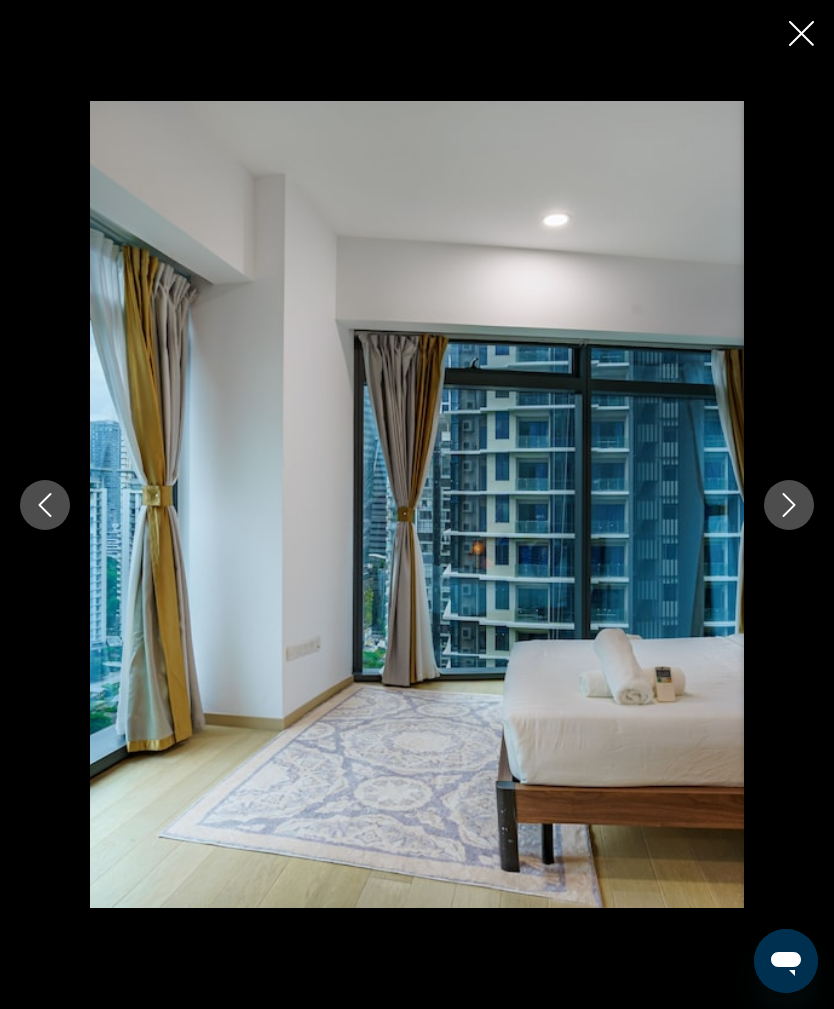 click at bounding box center (789, 505) 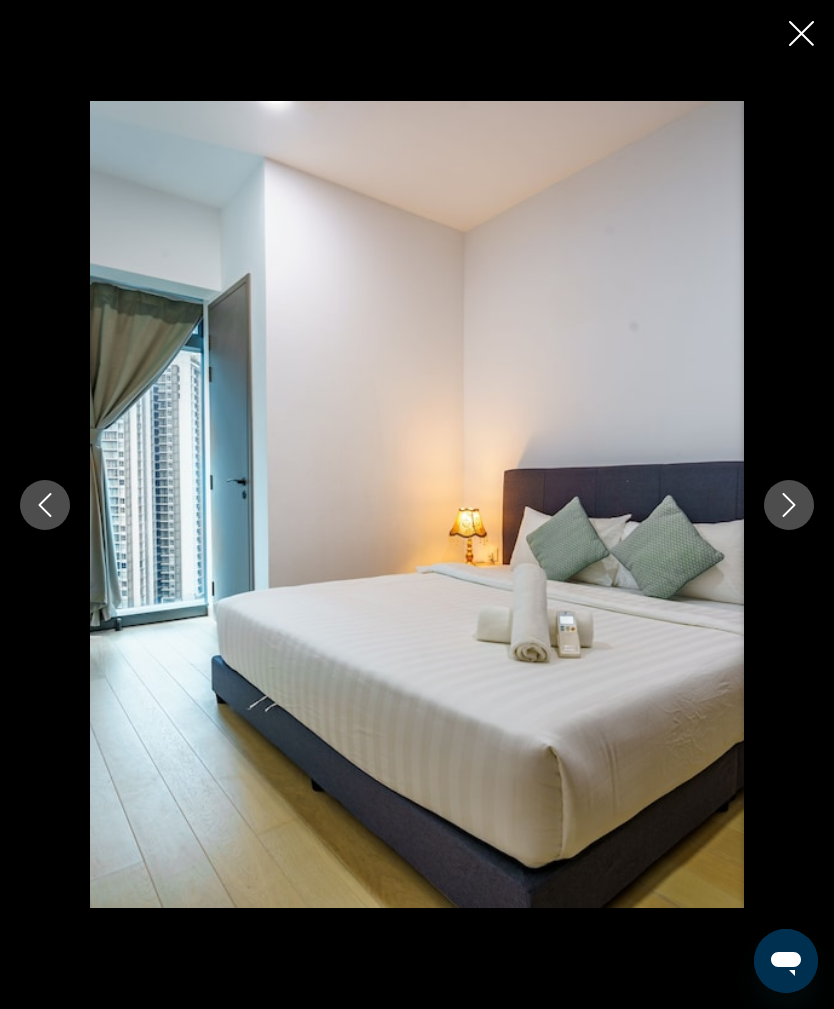 click 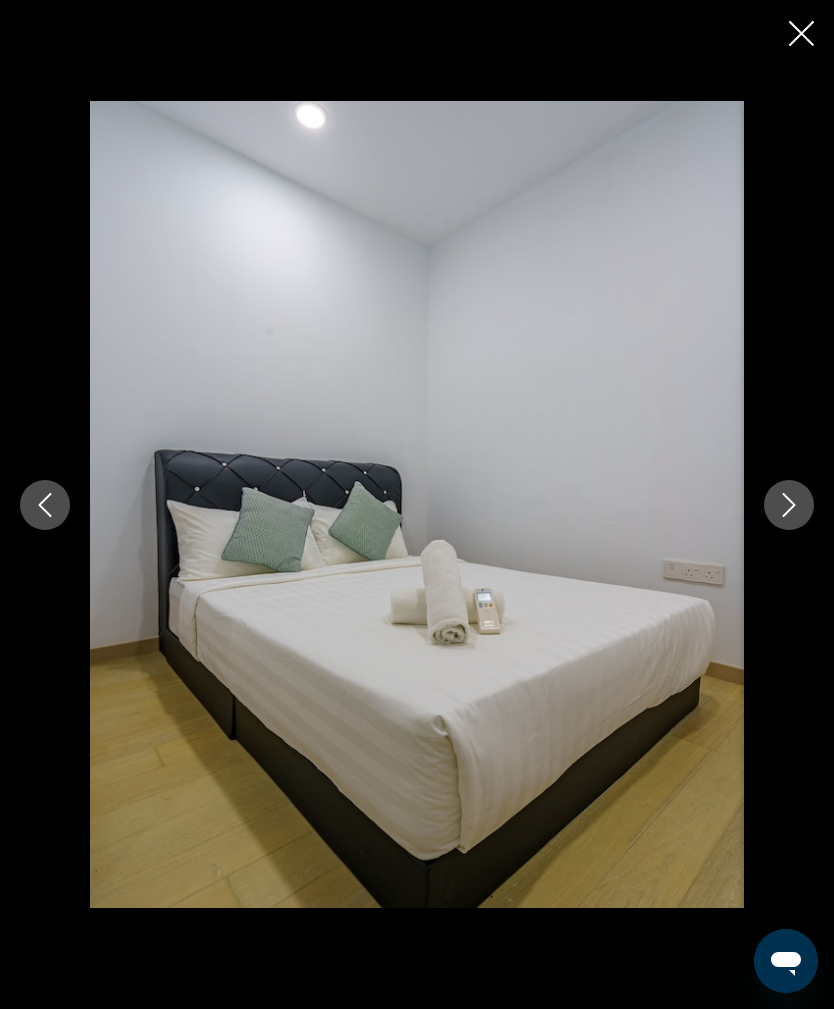 click 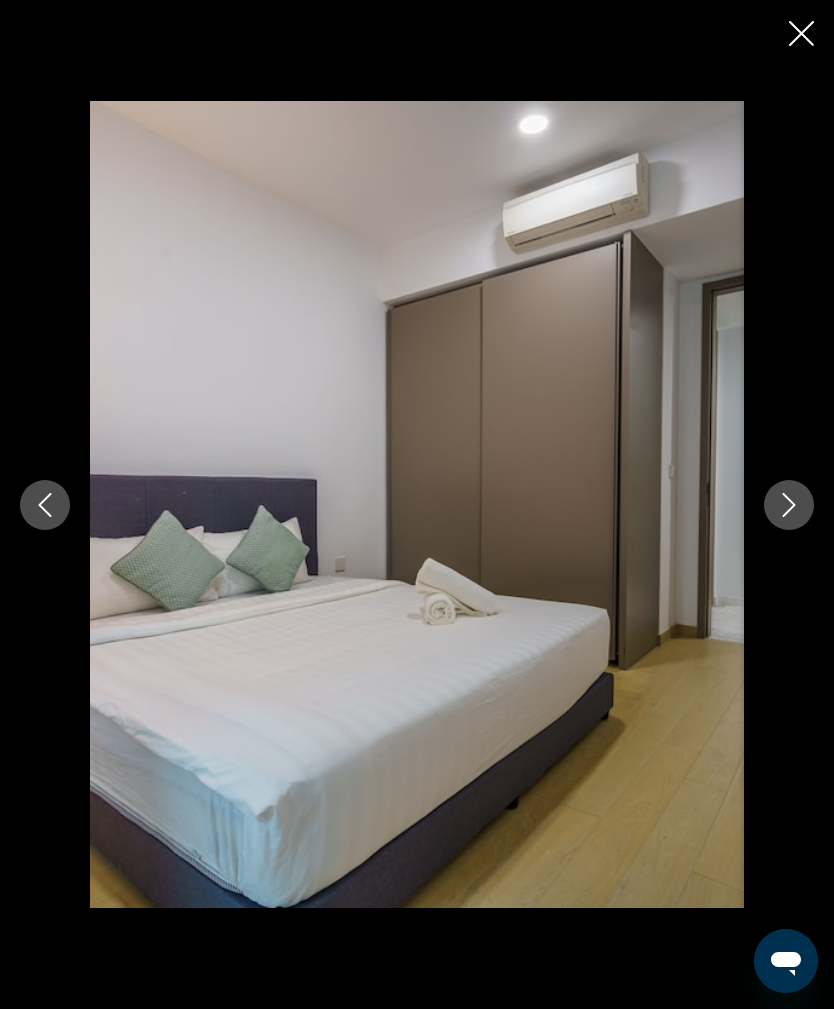 click 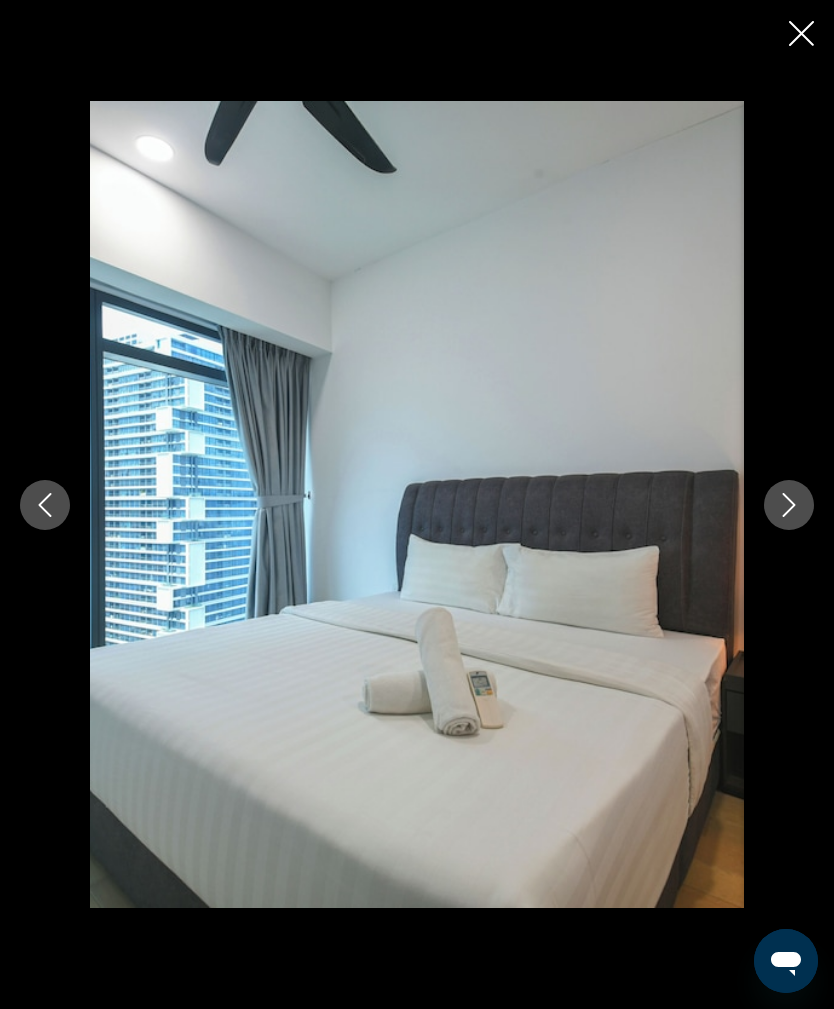 click 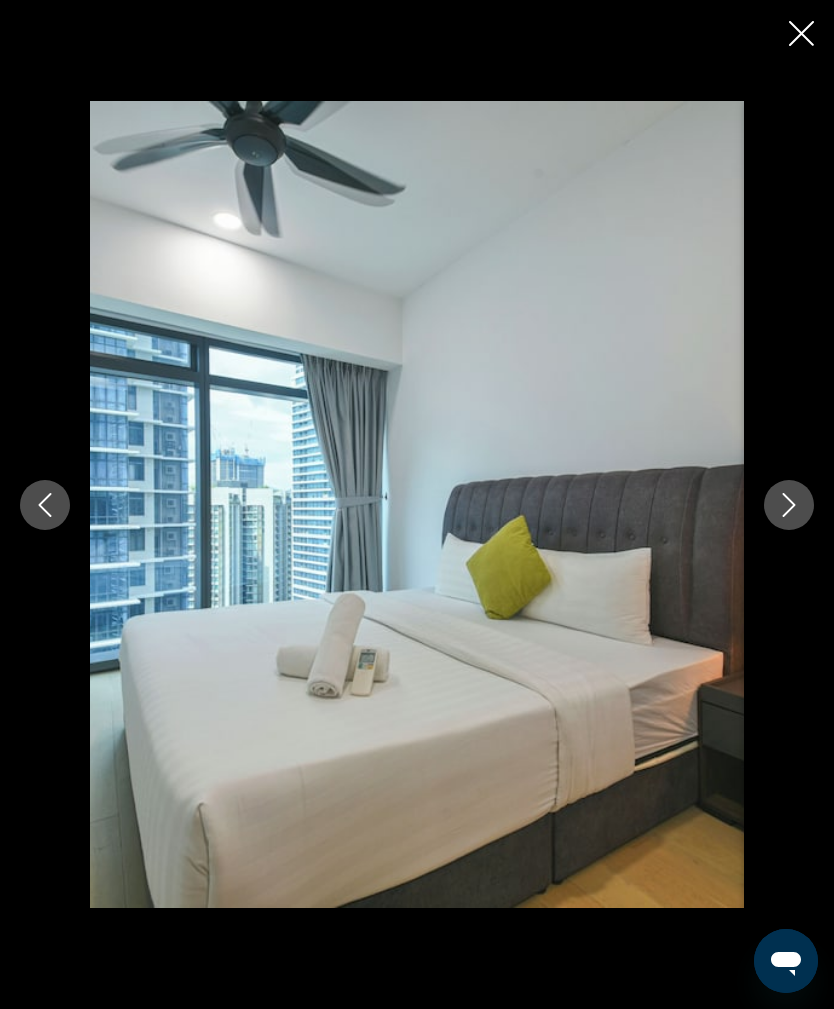 click 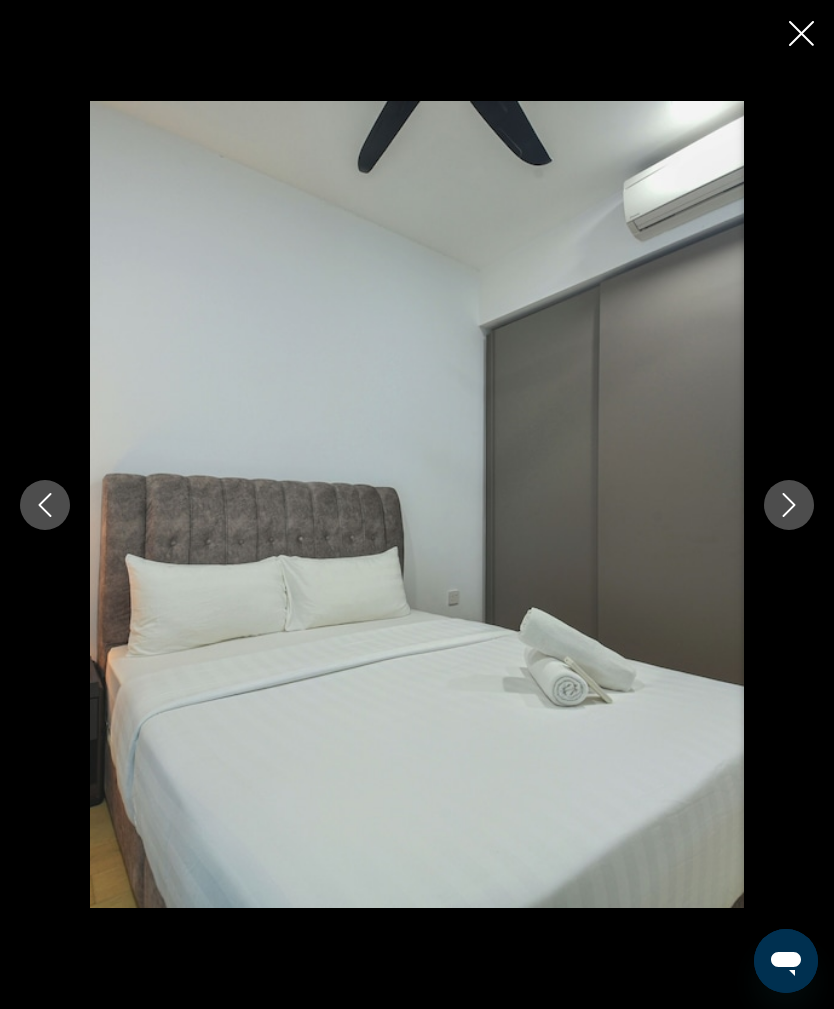 click 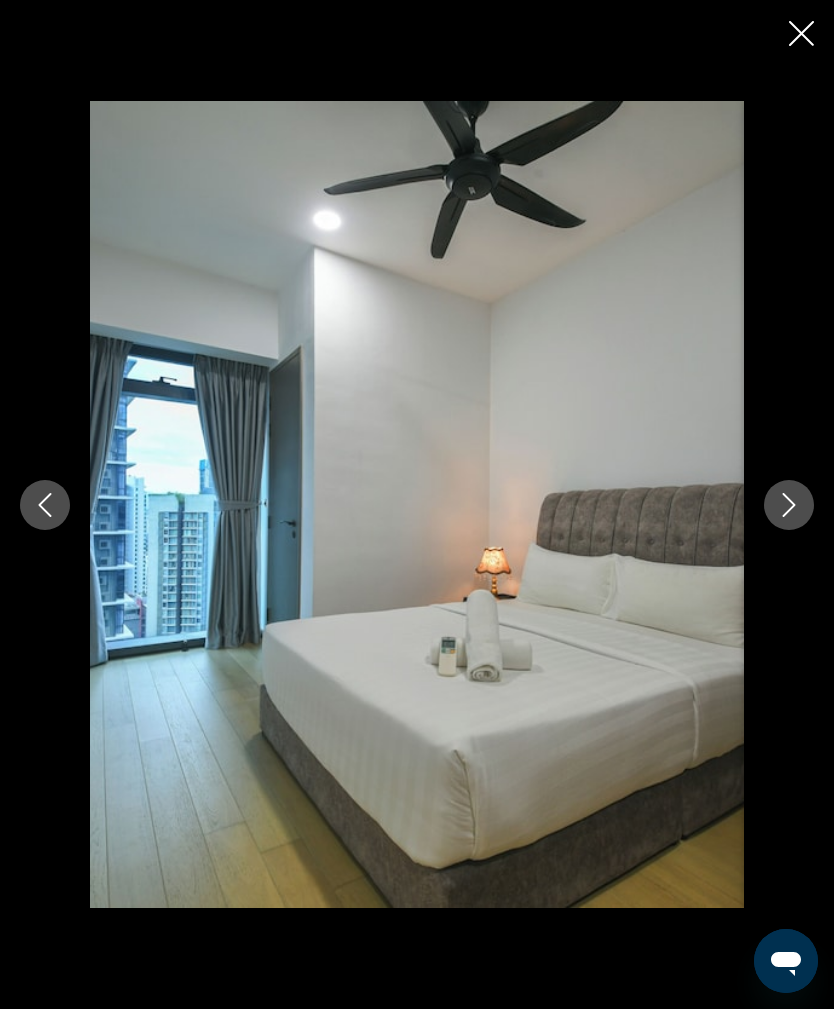 click 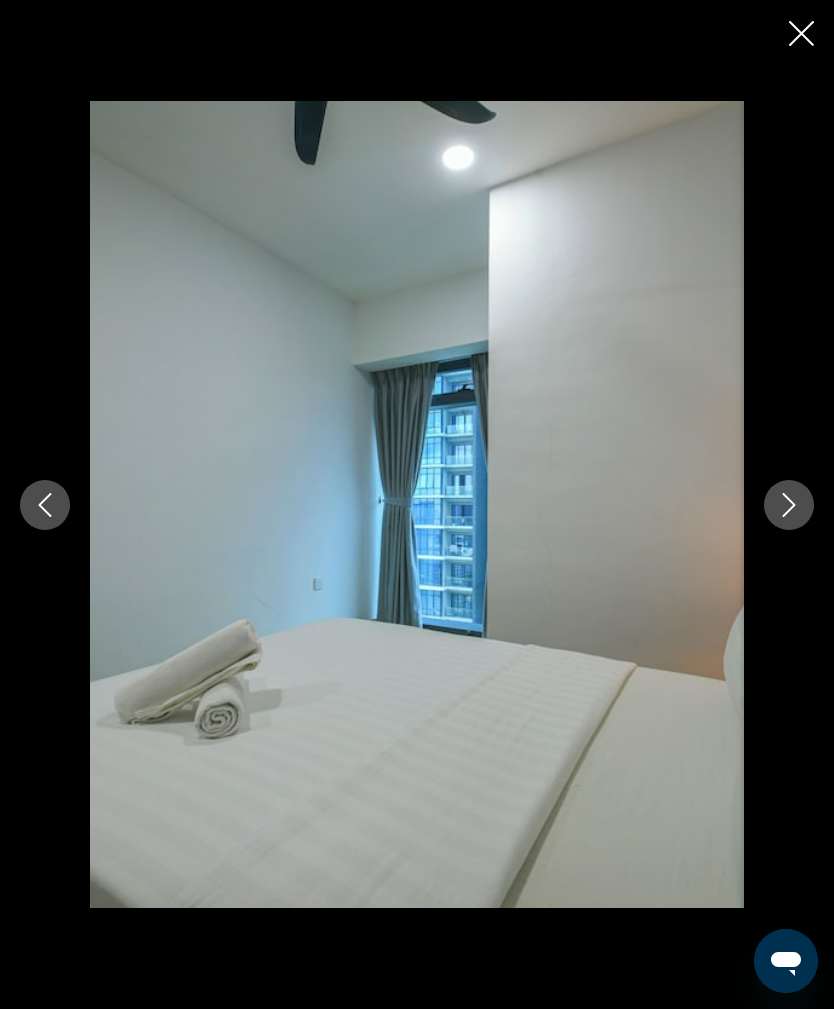 click 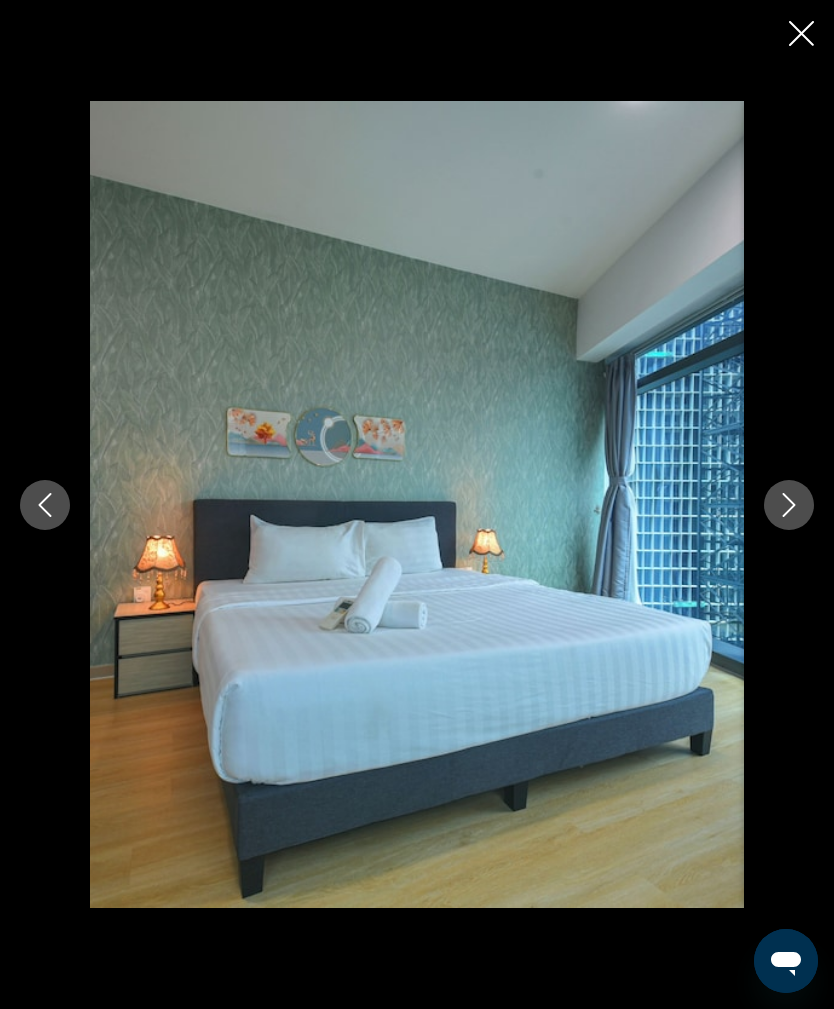 click at bounding box center (789, 505) 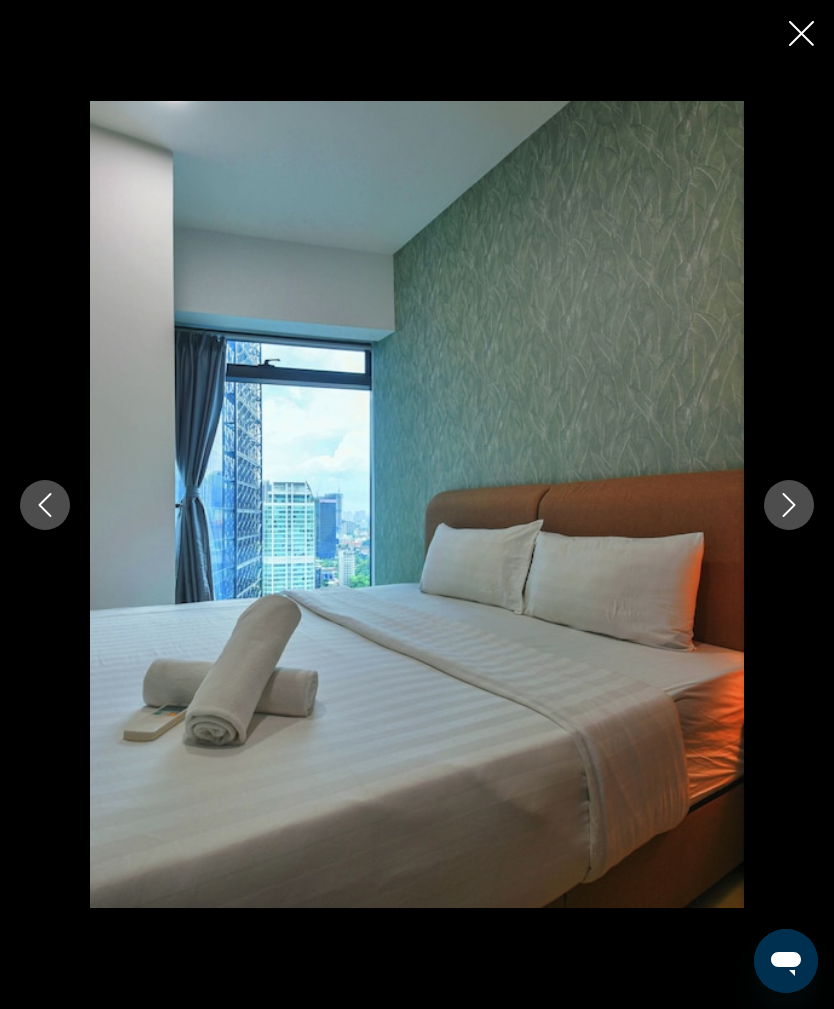 click at bounding box center [789, 505] 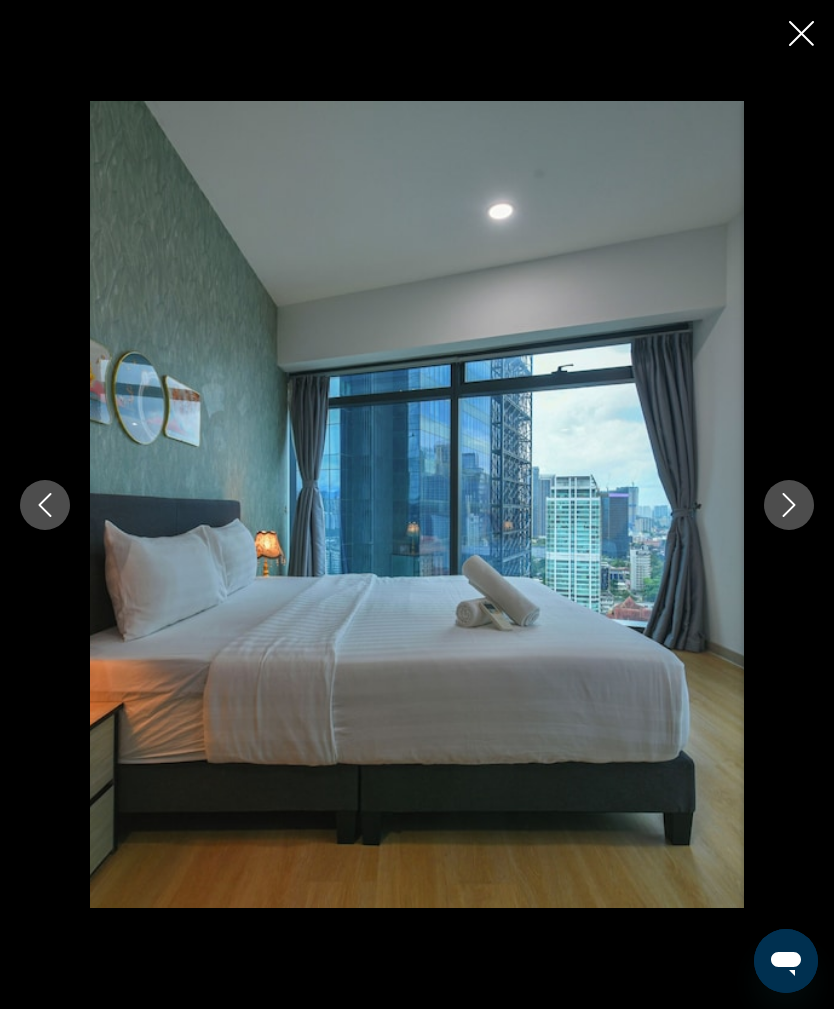 click 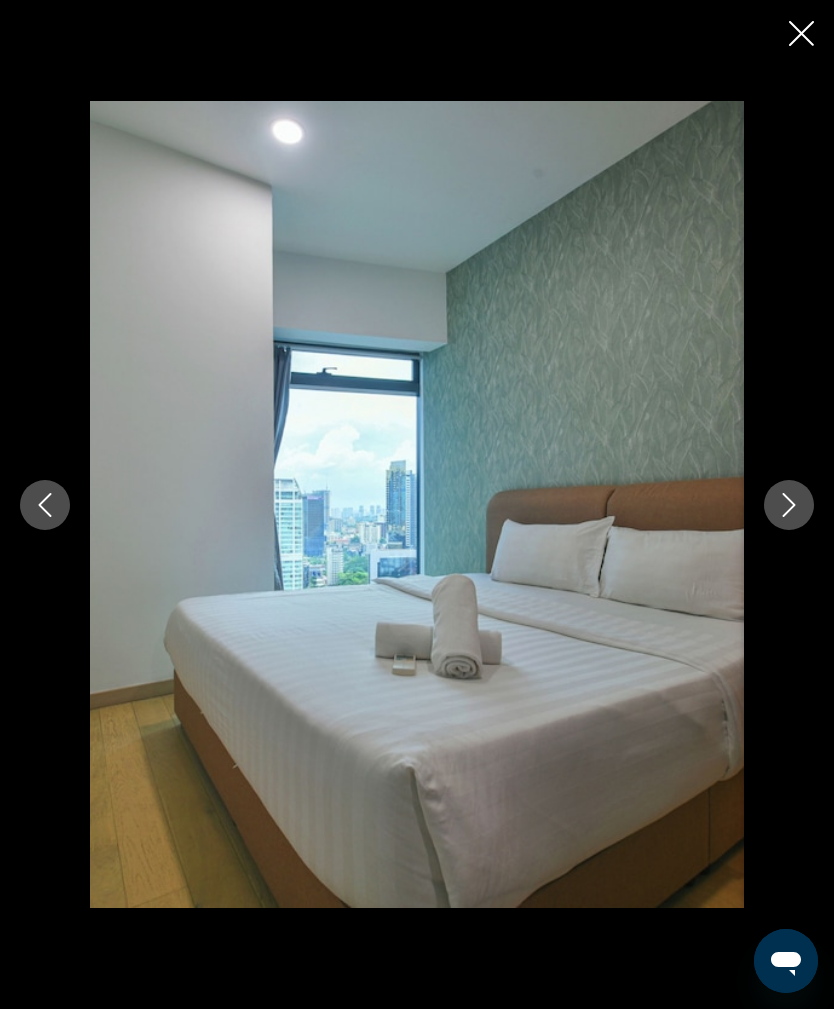 click 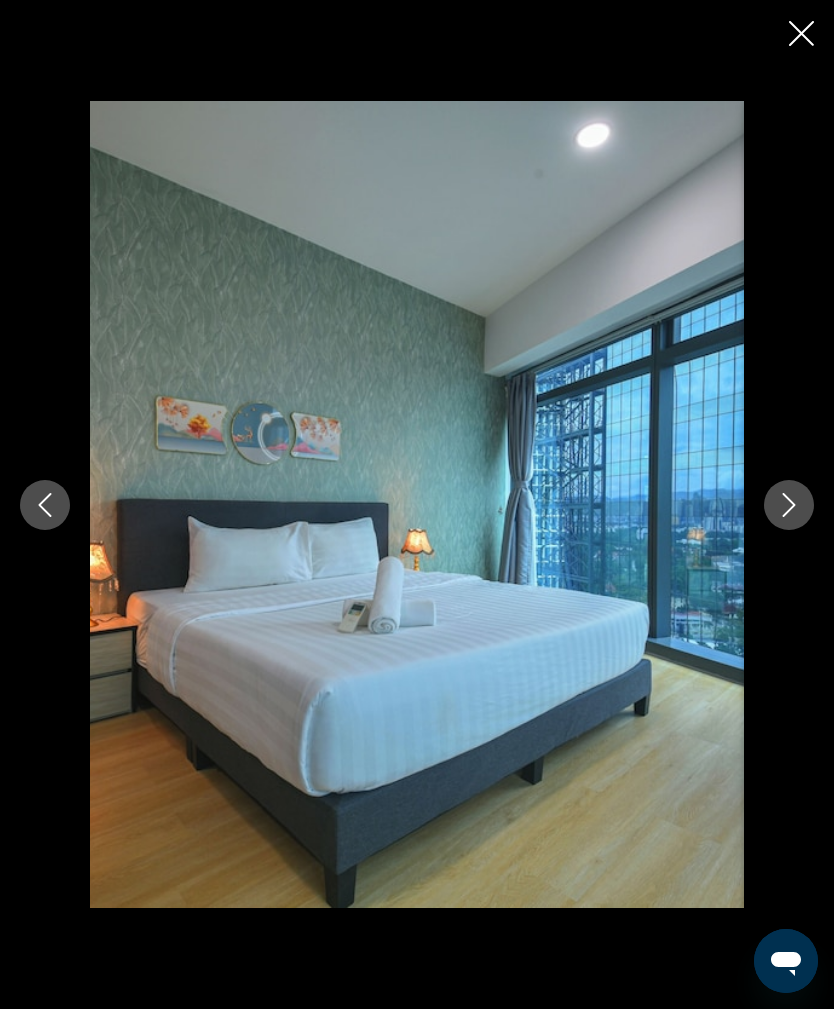 click at bounding box center (417, 504) 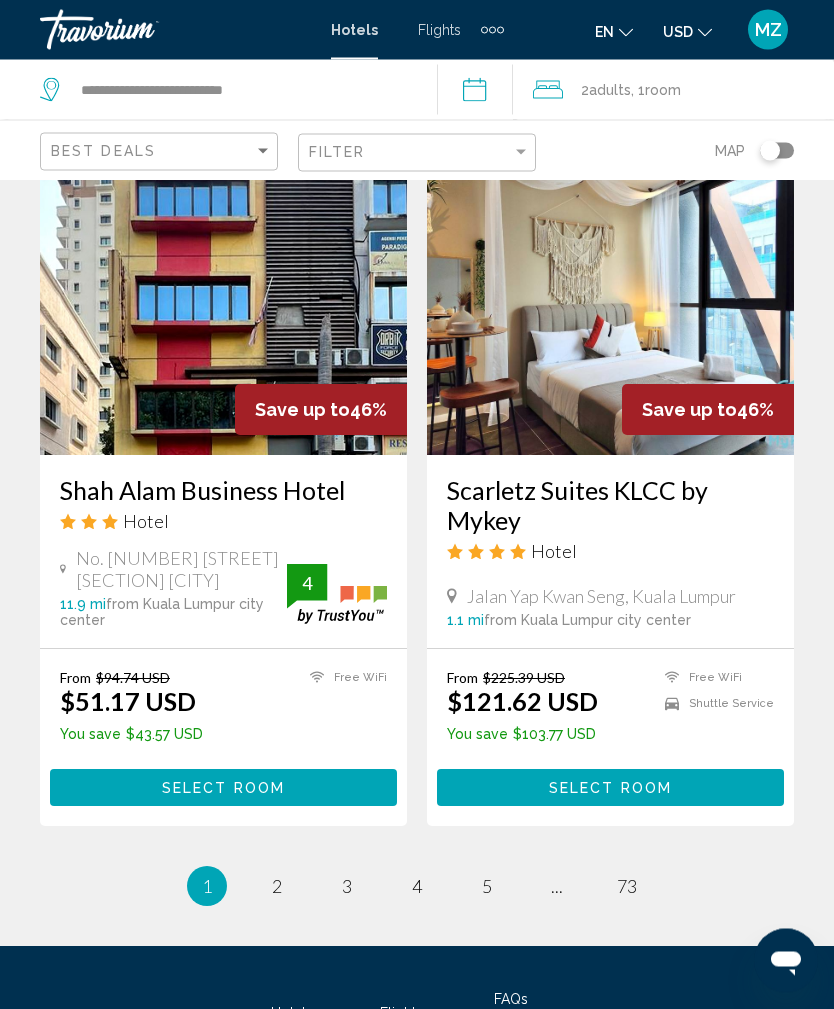 scroll, scrollTop: 3969, scrollLeft: 0, axis: vertical 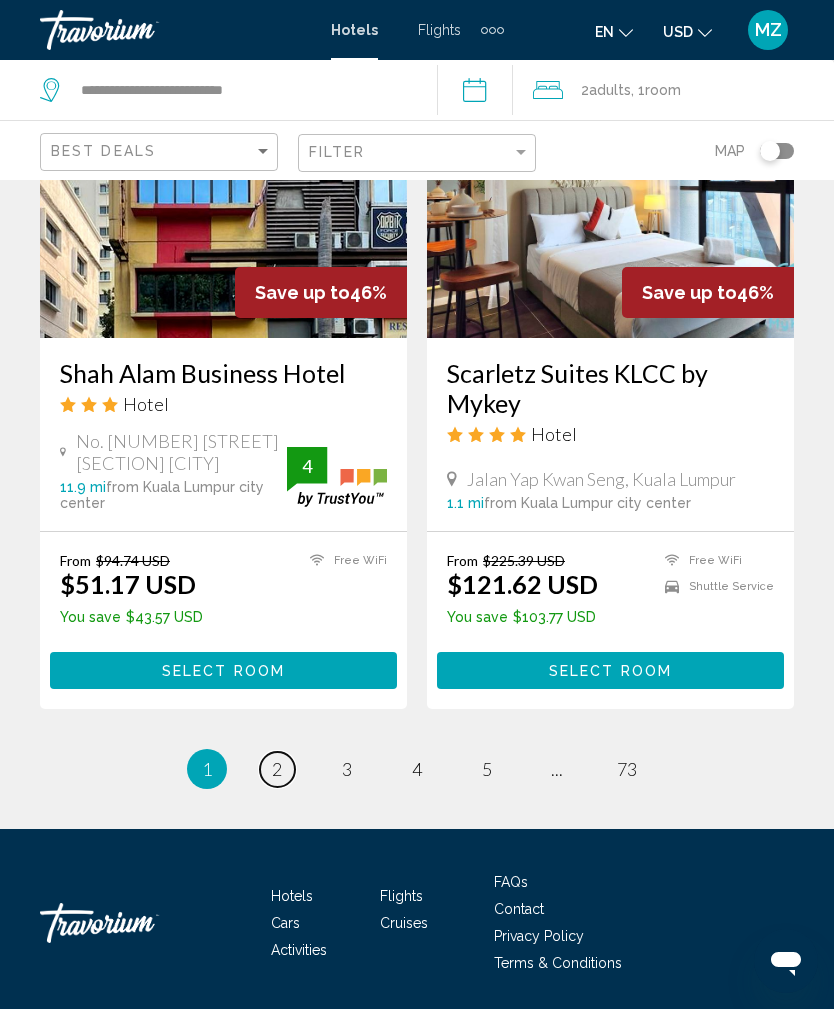 click on "page  2" at bounding box center [277, 769] 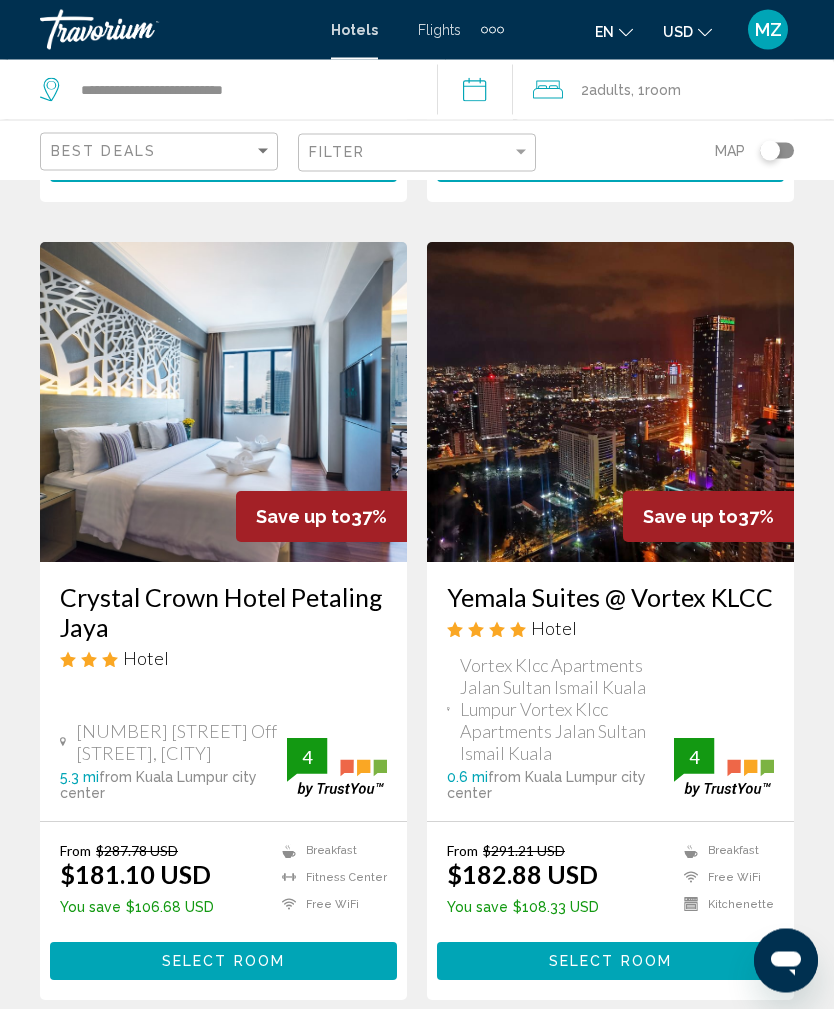 scroll, scrollTop: 2986, scrollLeft: 0, axis: vertical 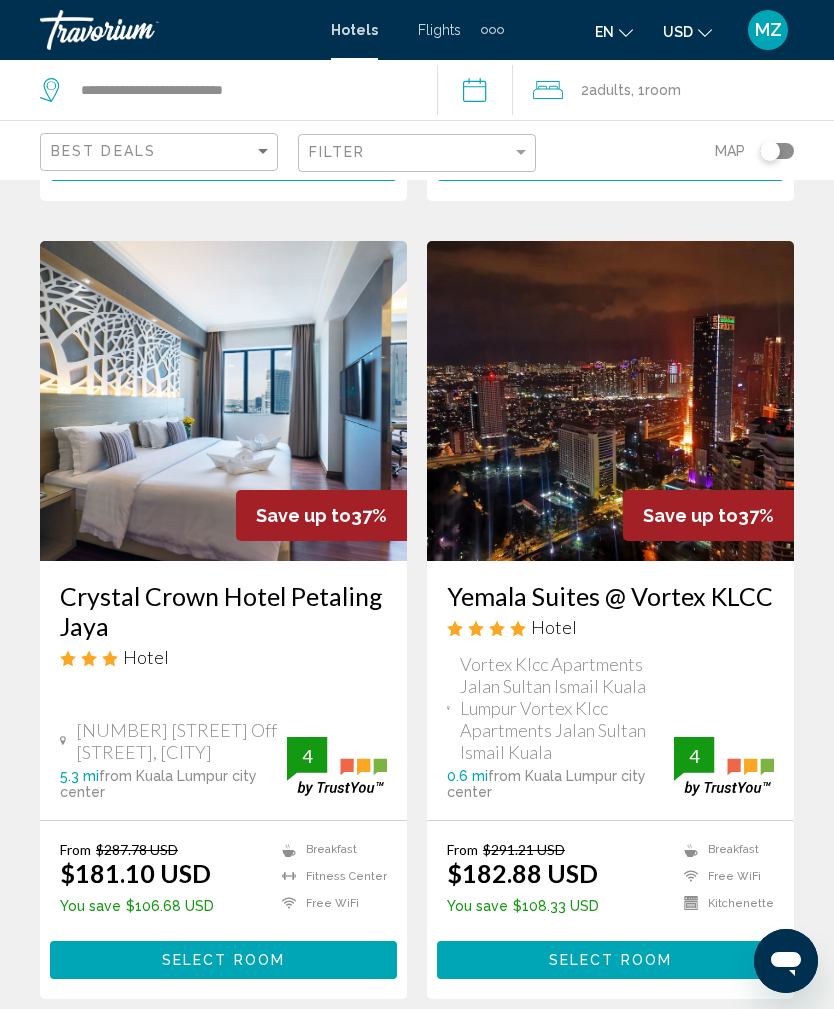 click at bounding box center [610, 401] 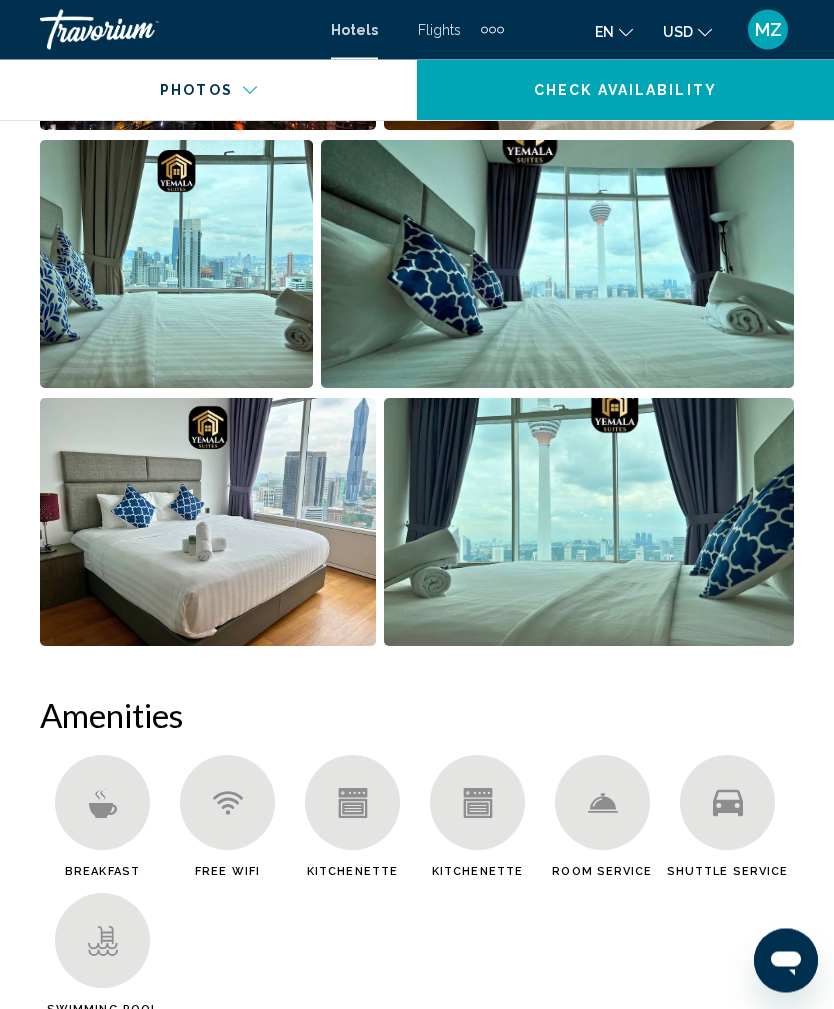 scroll, scrollTop: 1643, scrollLeft: 0, axis: vertical 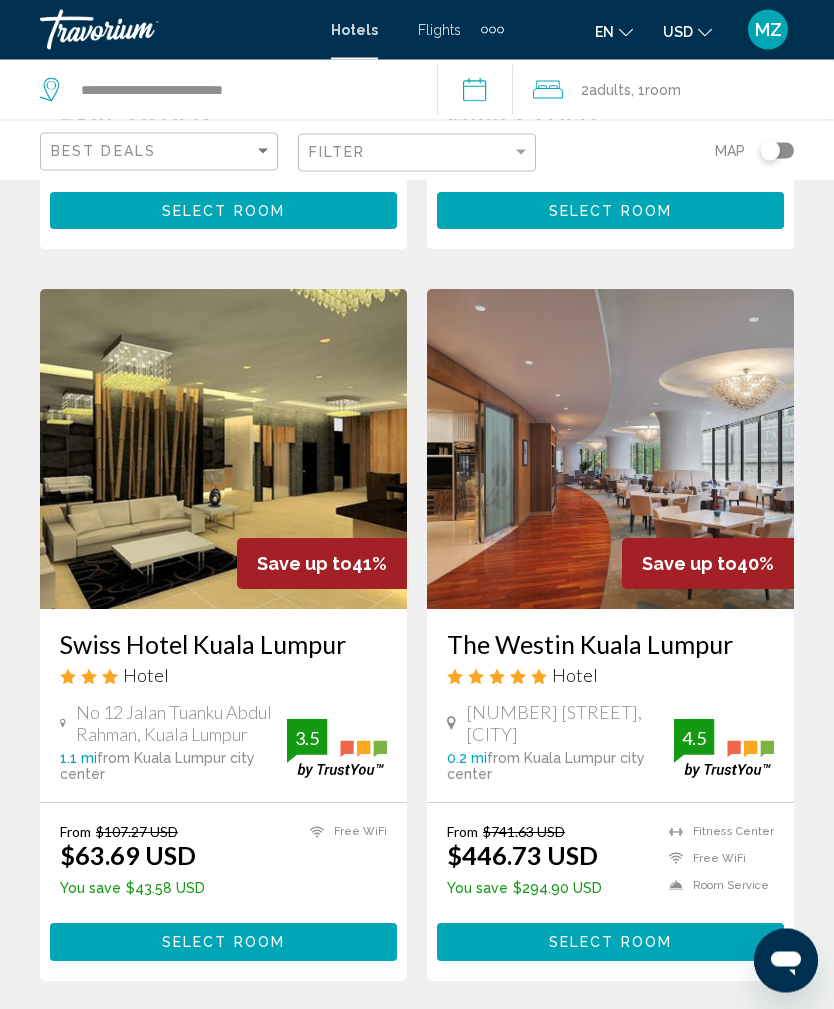 click at bounding box center (610, 450) 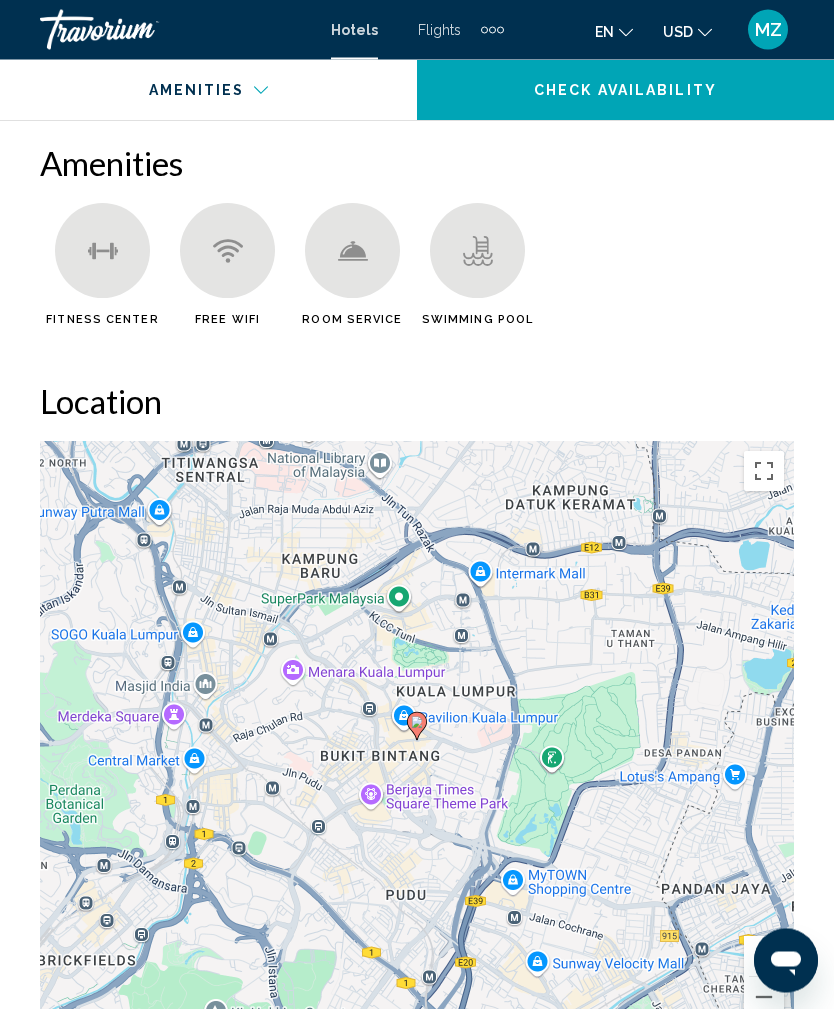 scroll, scrollTop: 2180, scrollLeft: 0, axis: vertical 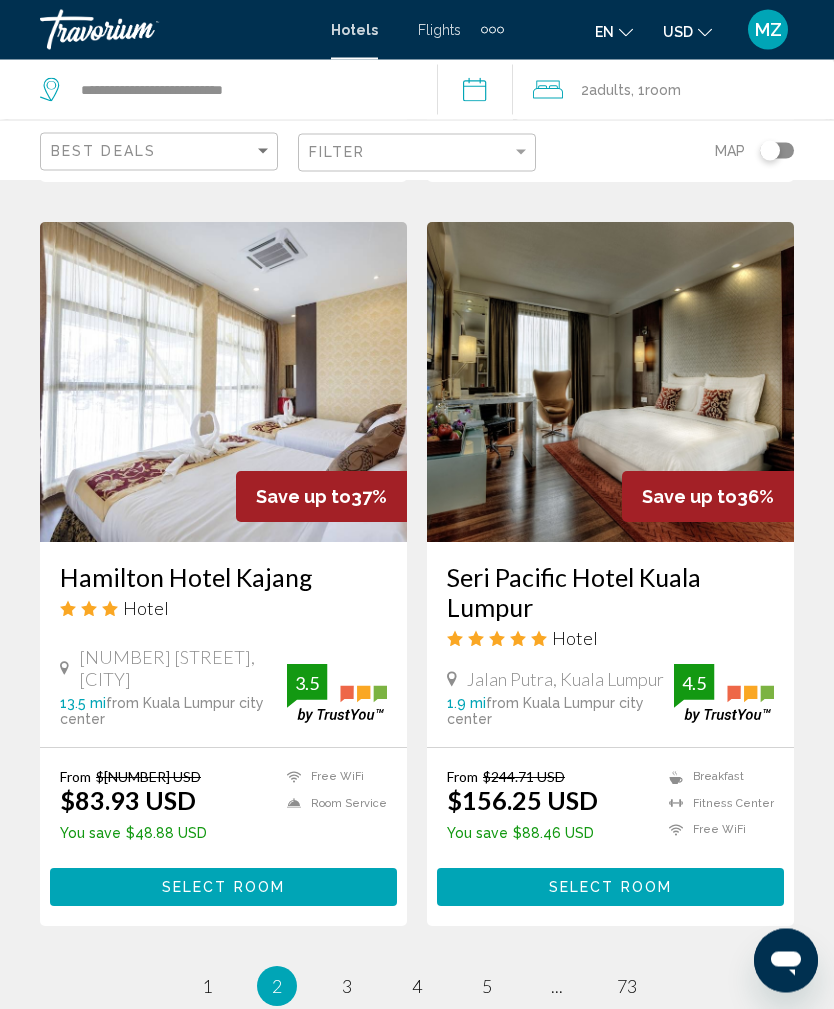 click at bounding box center (610, 383) 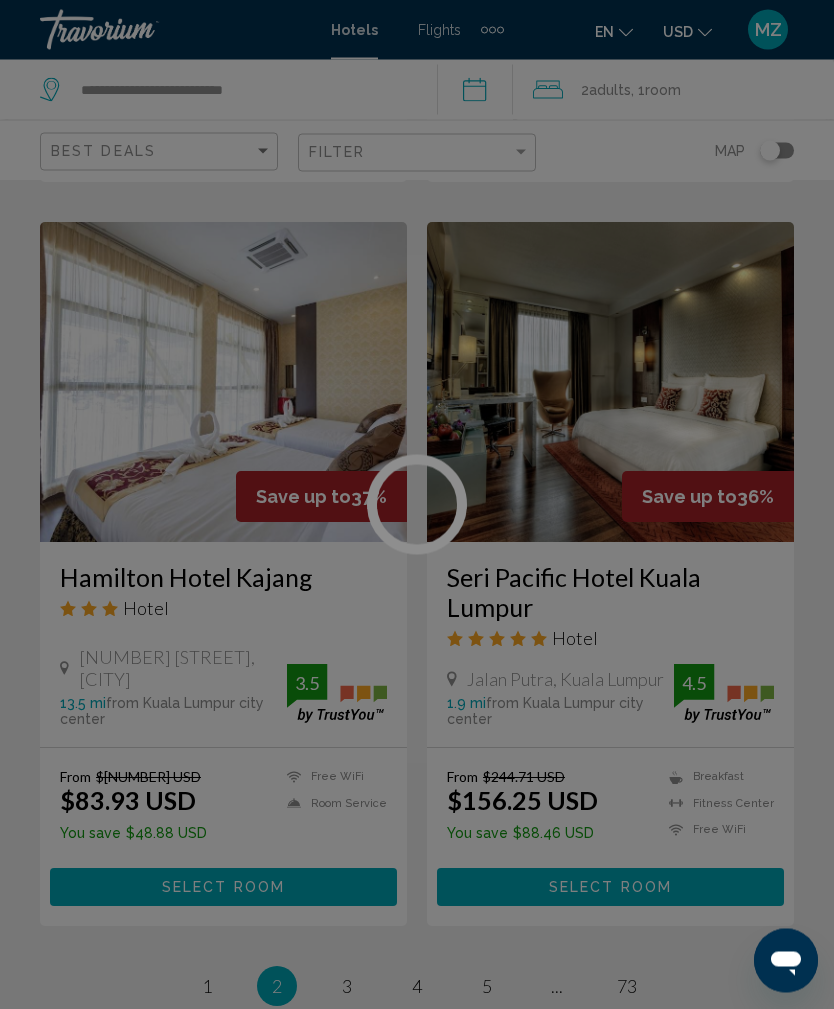 scroll, scrollTop: 3803, scrollLeft: 0, axis: vertical 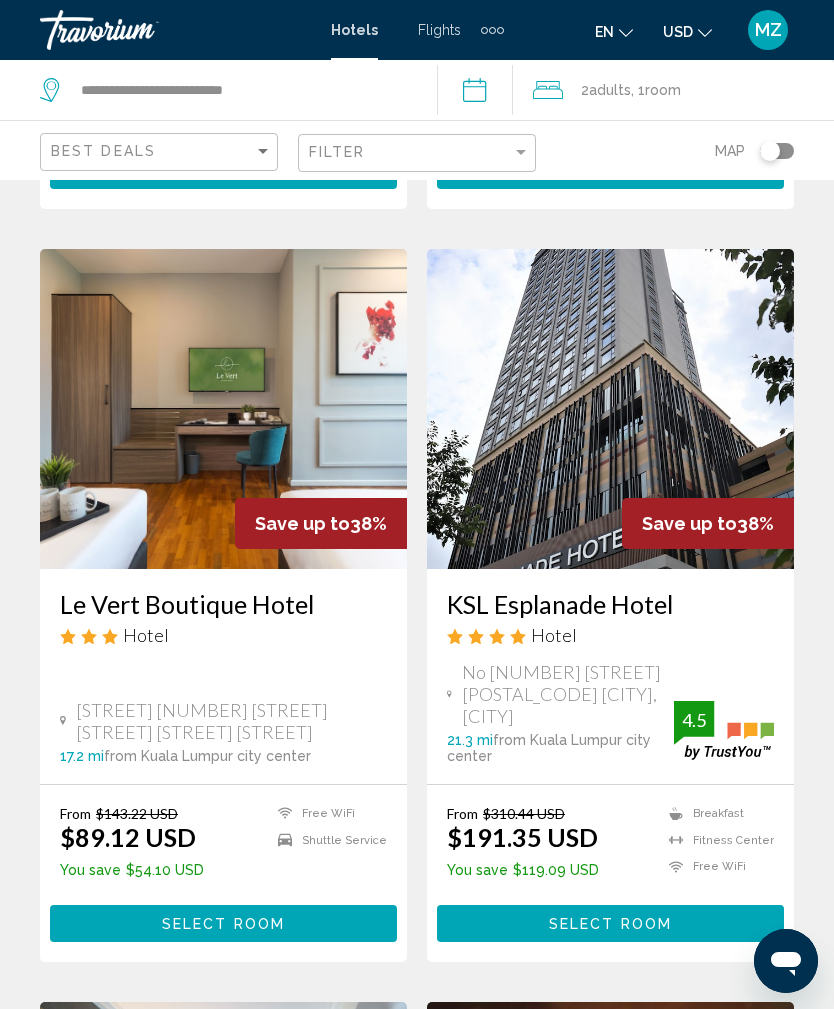 click at bounding box center [610, 409] 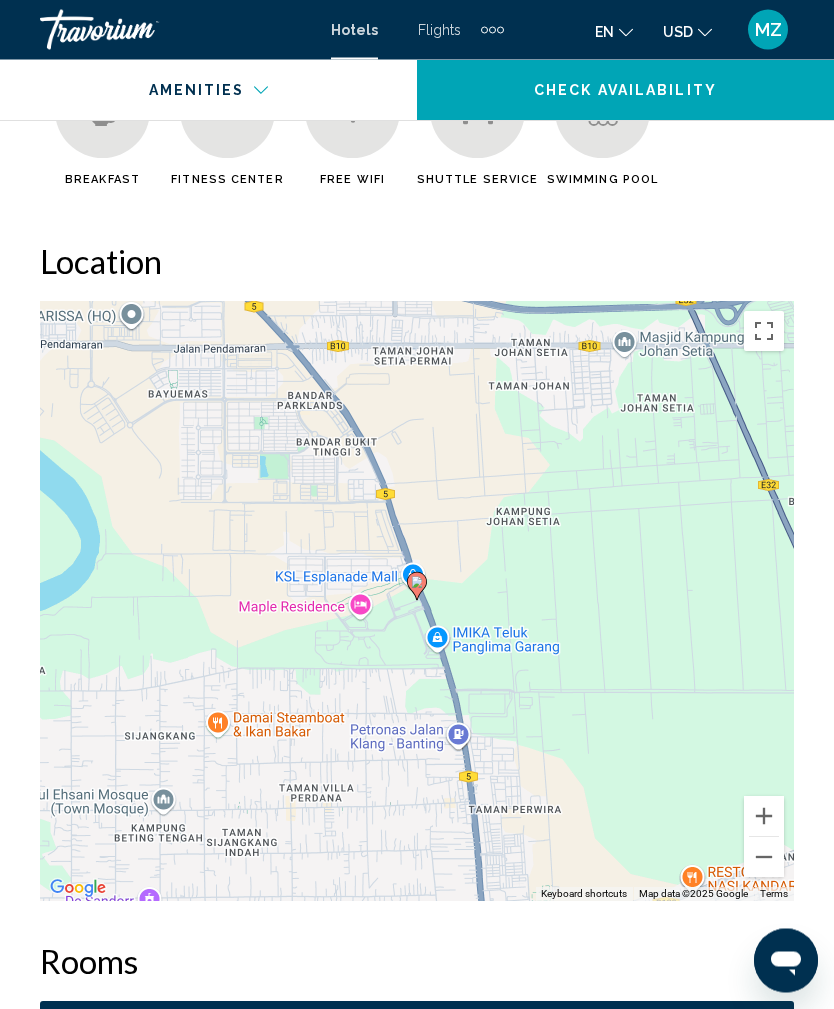 scroll, scrollTop: 2319, scrollLeft: 0, axis: vertical 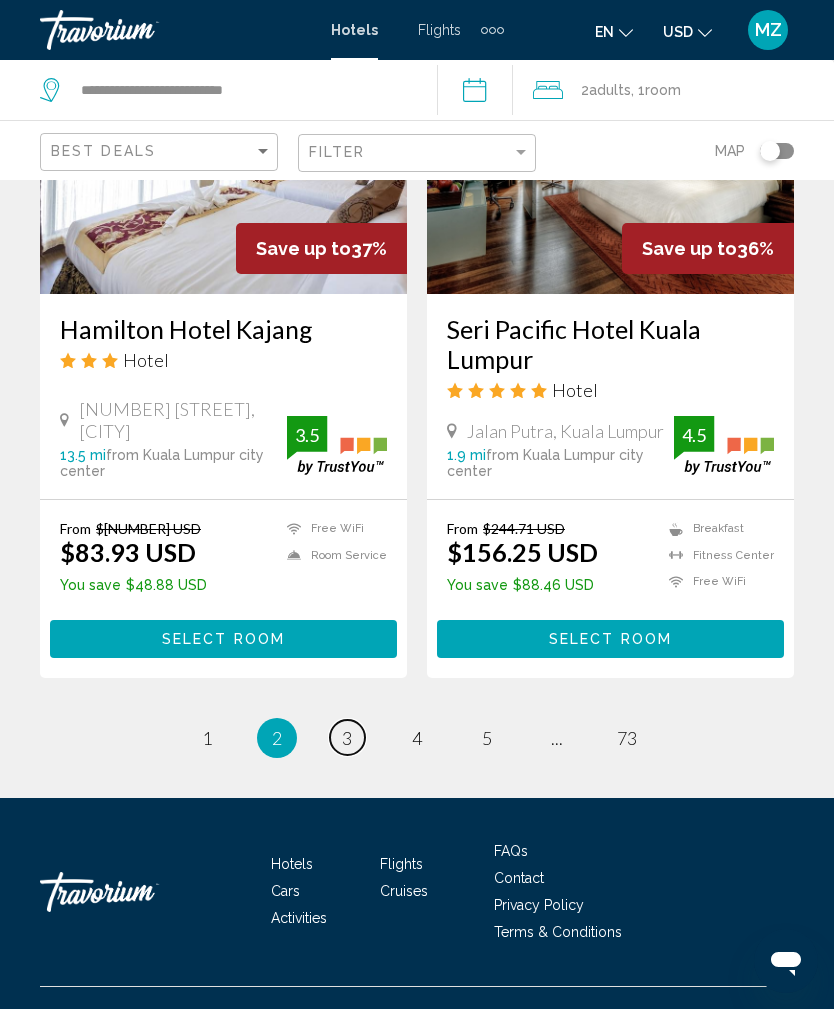 click on "page  3" at bounding box center (347, 737) 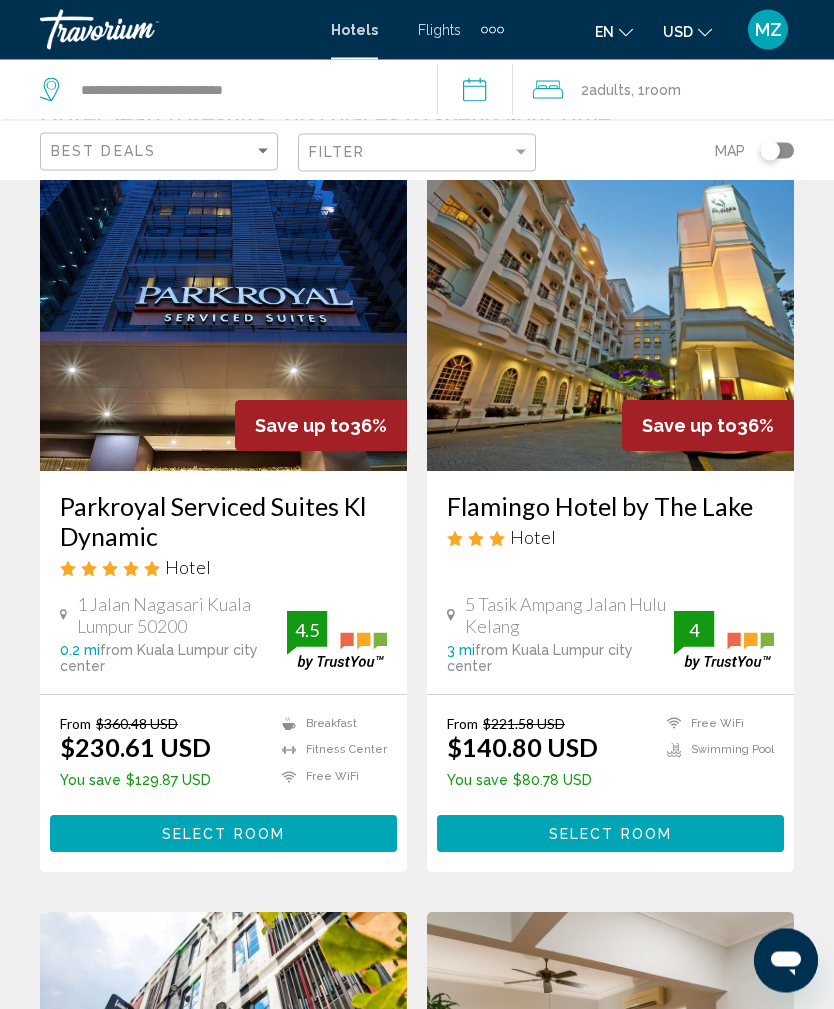 scroll, scrollTop: 0, scrollLeft: 0, axis: both 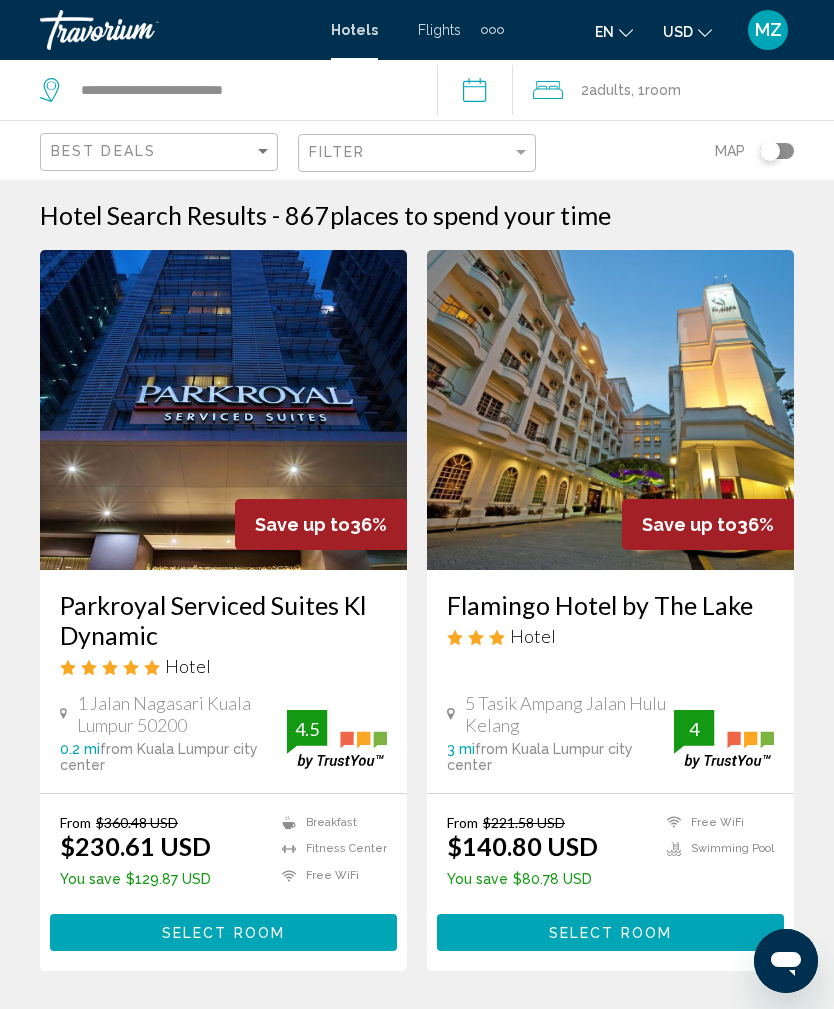click at bounding box center (223, 410) 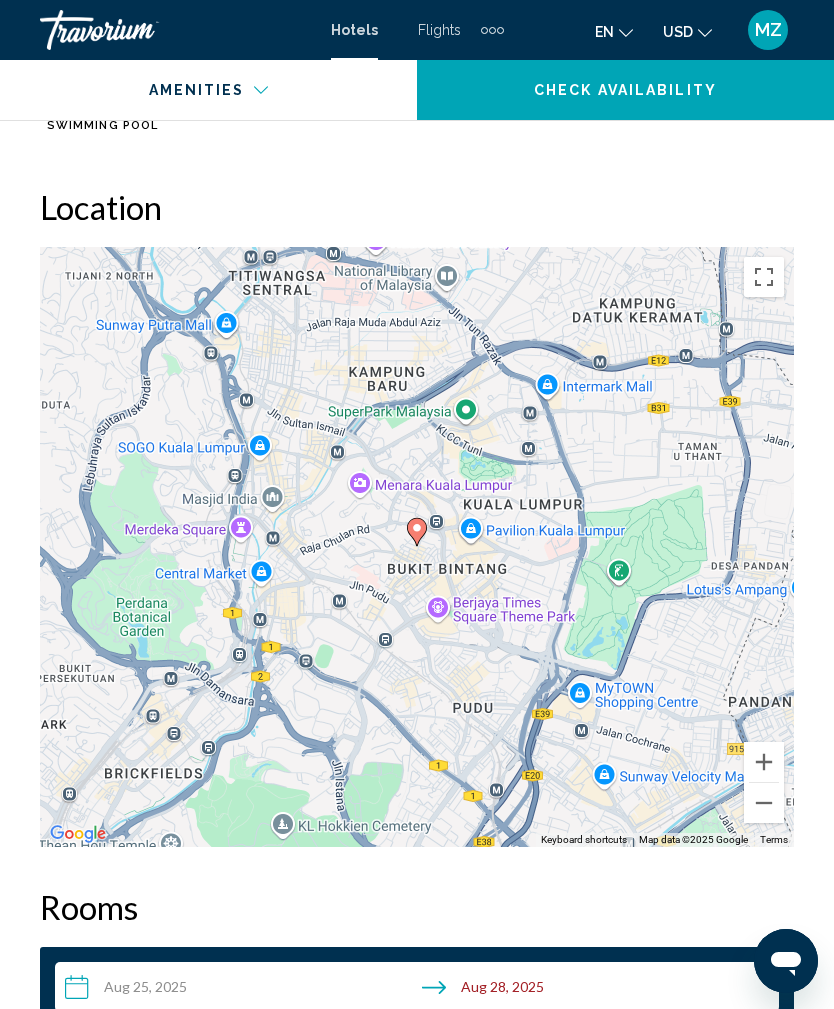 scroll, scrollTop: 2468, scrollLeft: 0, axis: vertical 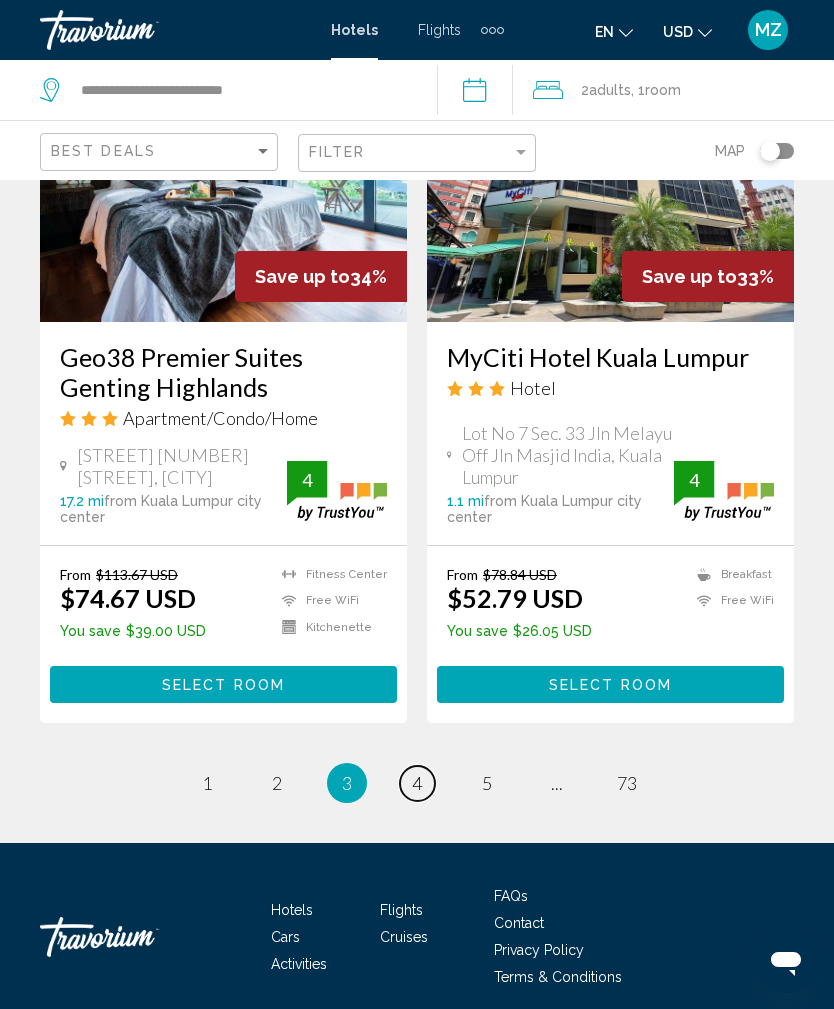click on "4" at bounding box center [417, 783] 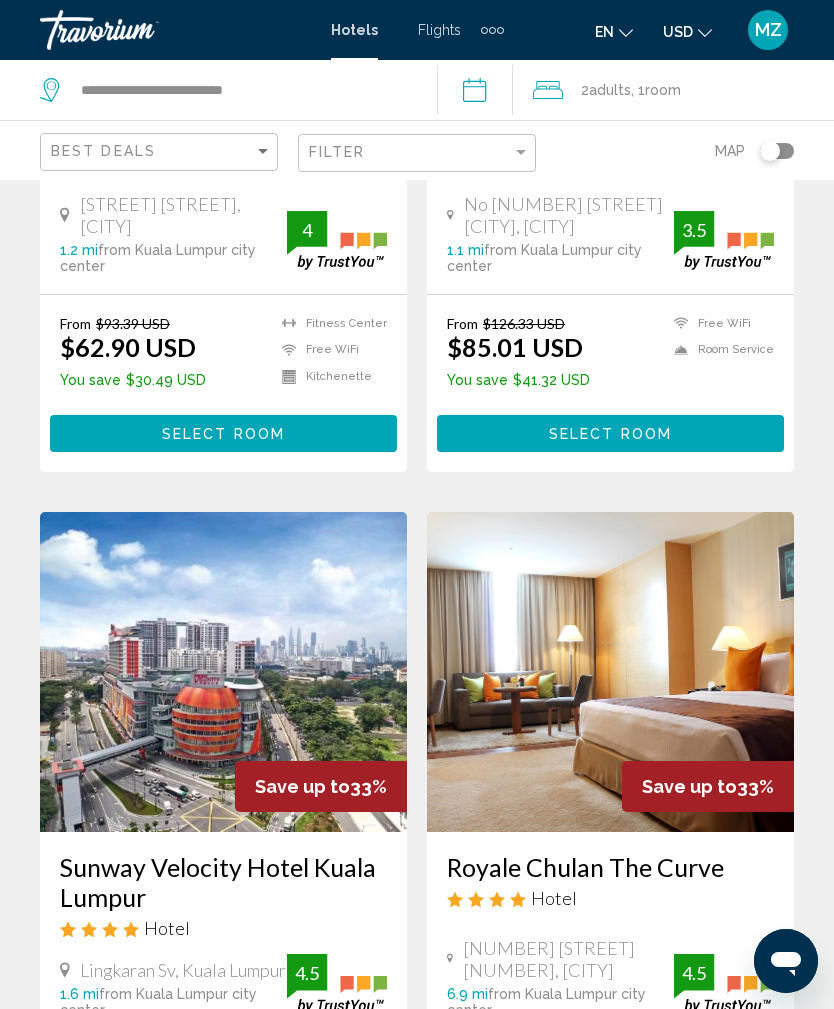 scroll, scrollTop: 0, scrollLeft: 0, axis: both 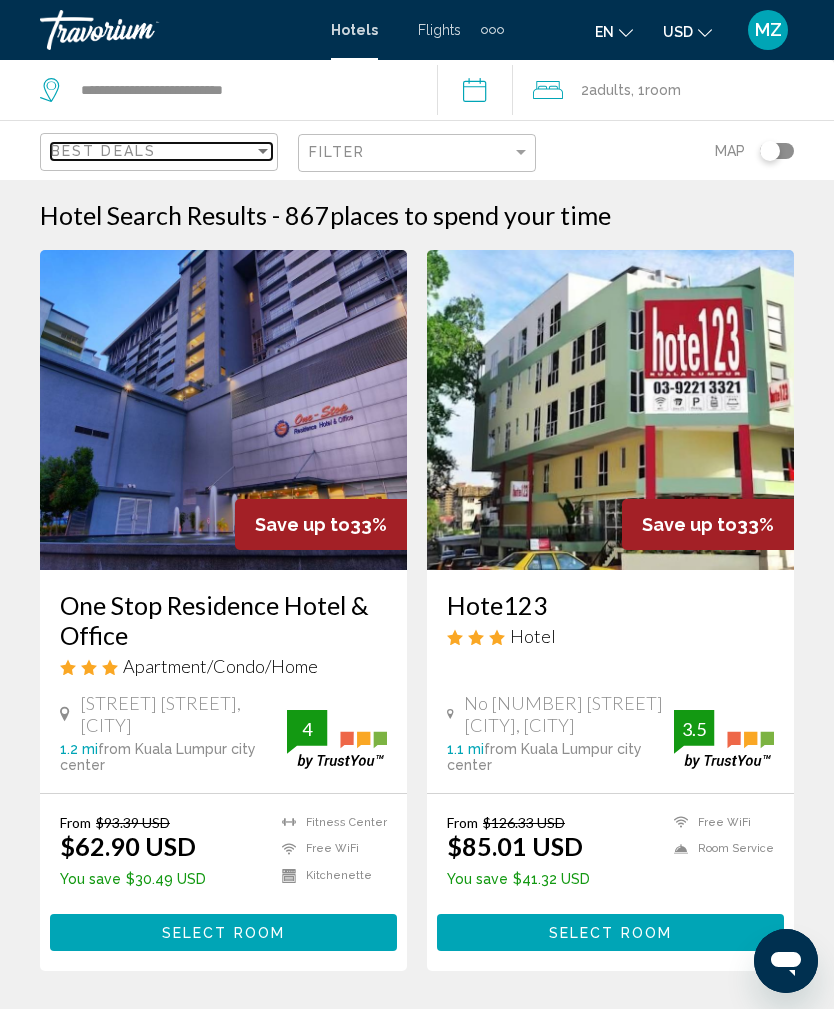 click at bounding box center (263, 151) 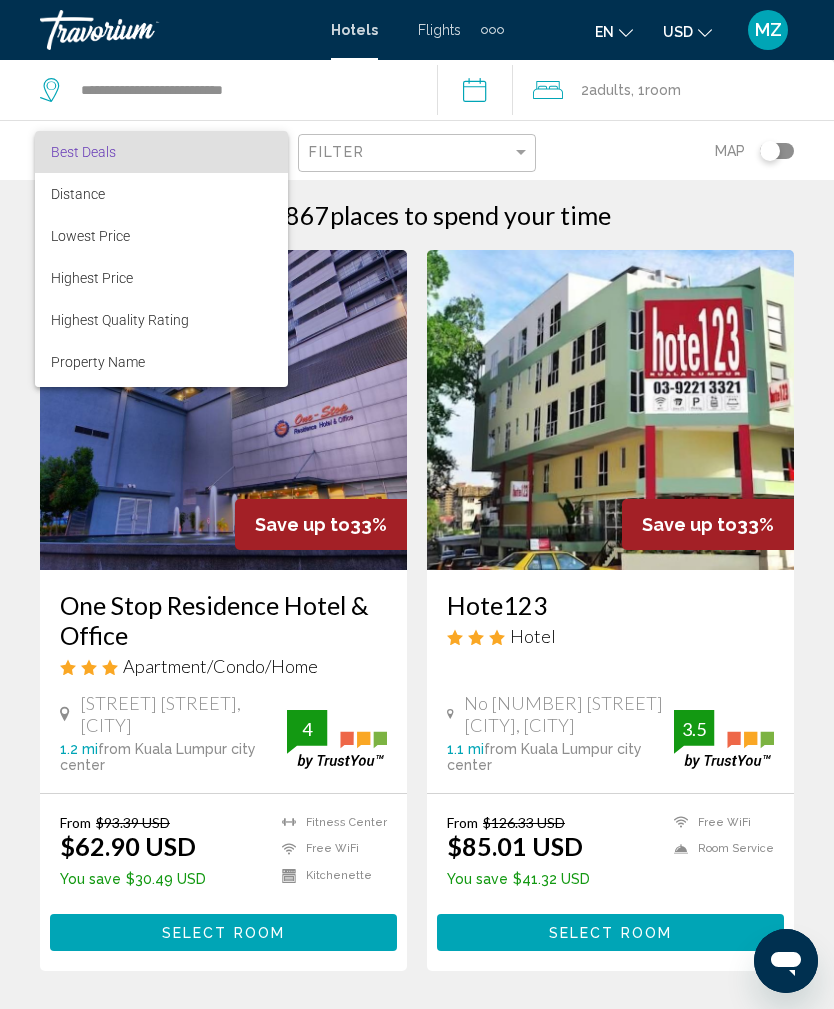 click at bounding box center [417, 504] 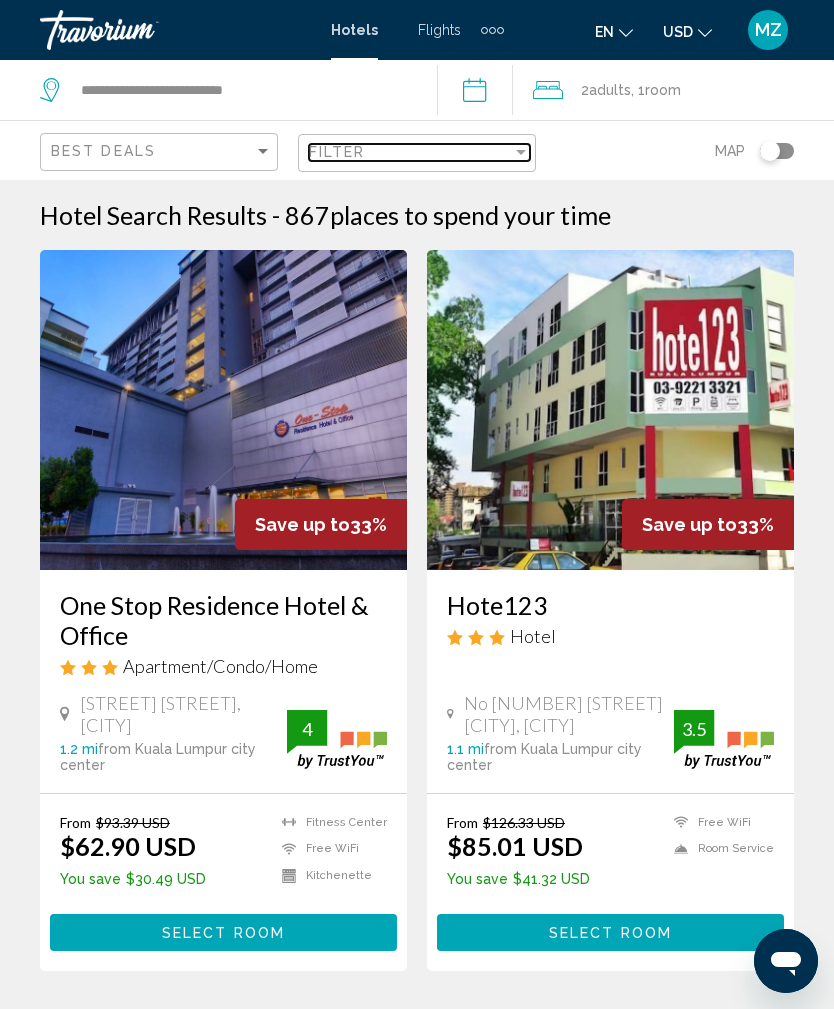 click at bounding box center (521, 152) 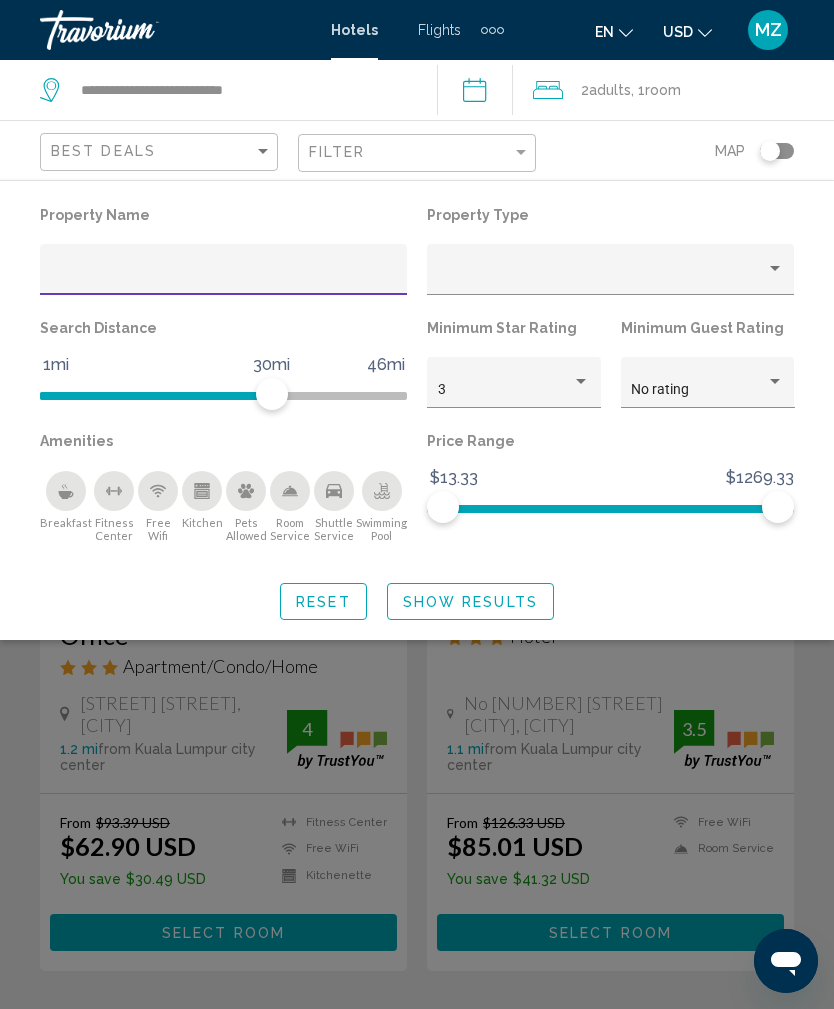 click at bounding box center [581, 382] 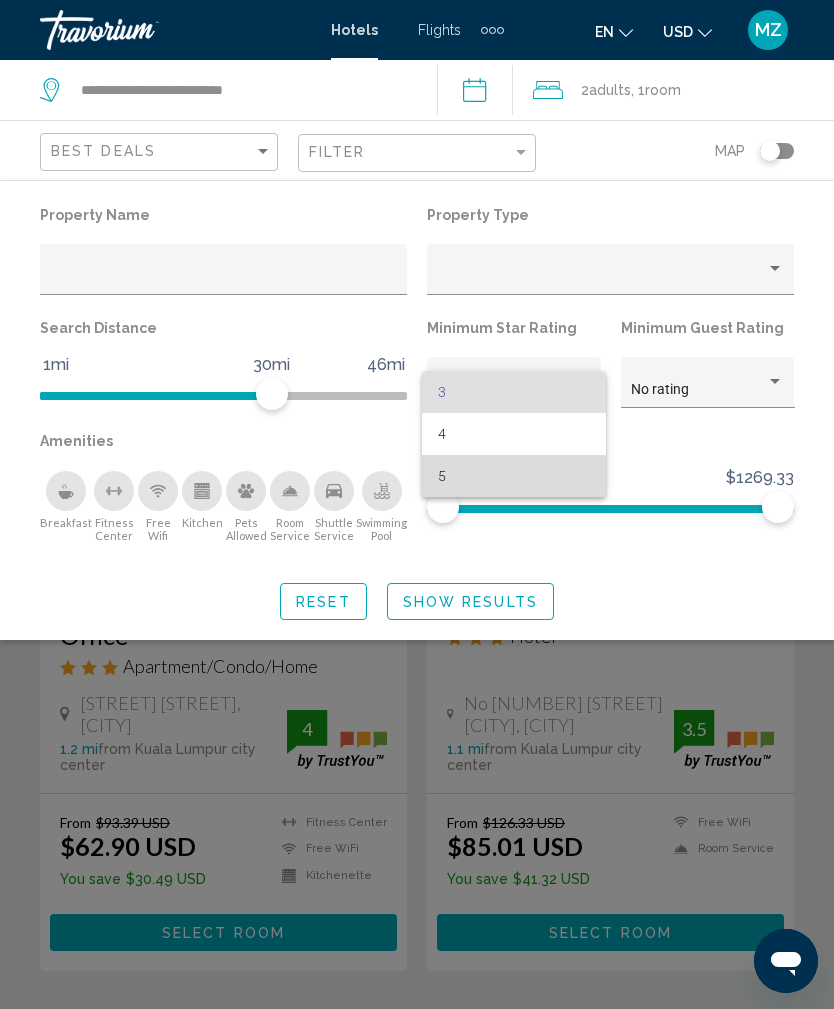 click on "5" at bounding box center [514, 476] 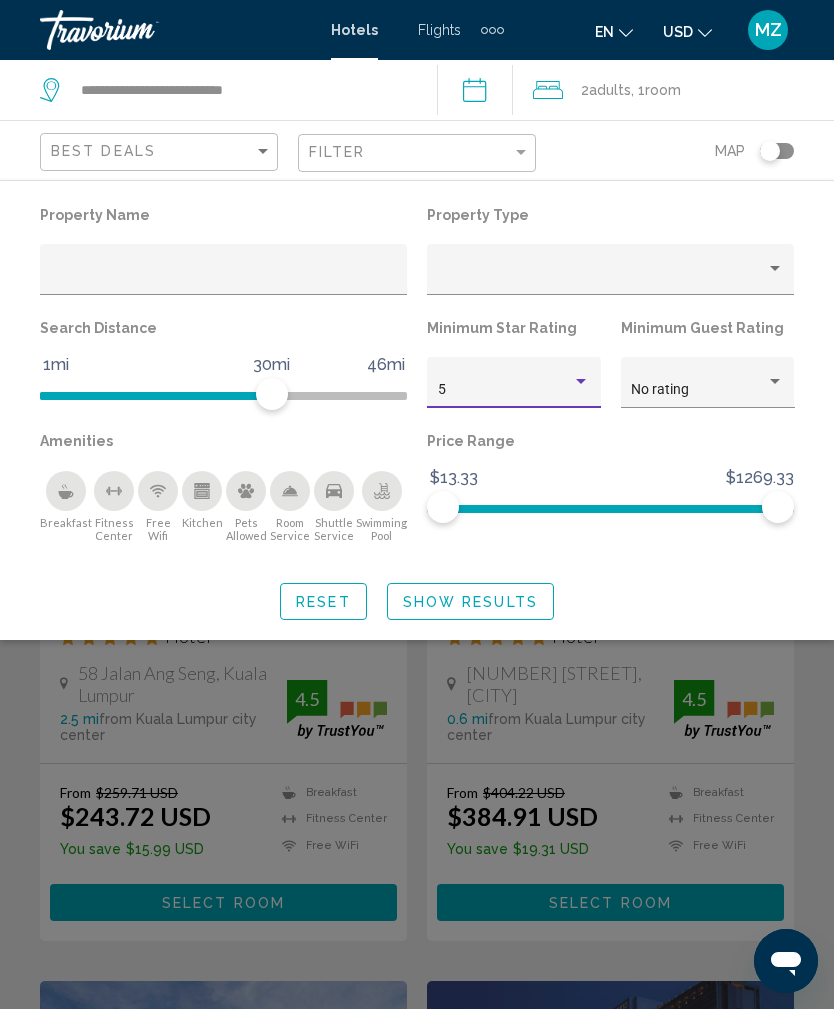 click at bounding box center (775, 382) 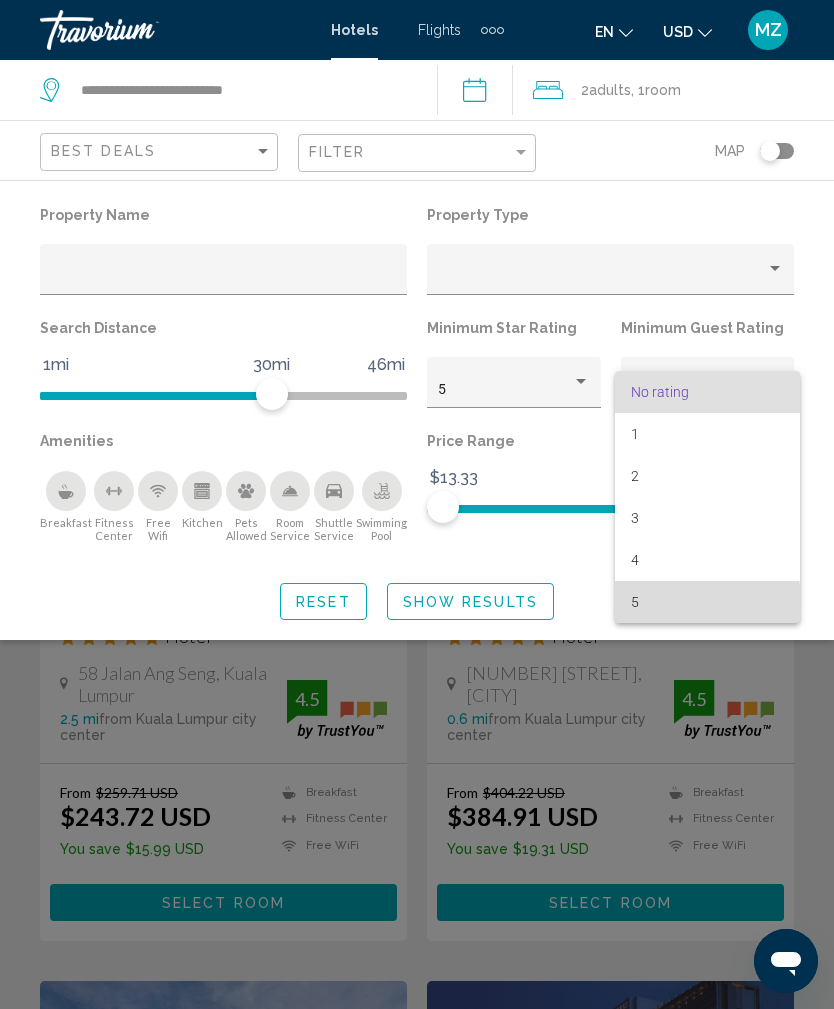 click on "5" at bounding box center [707, 602] 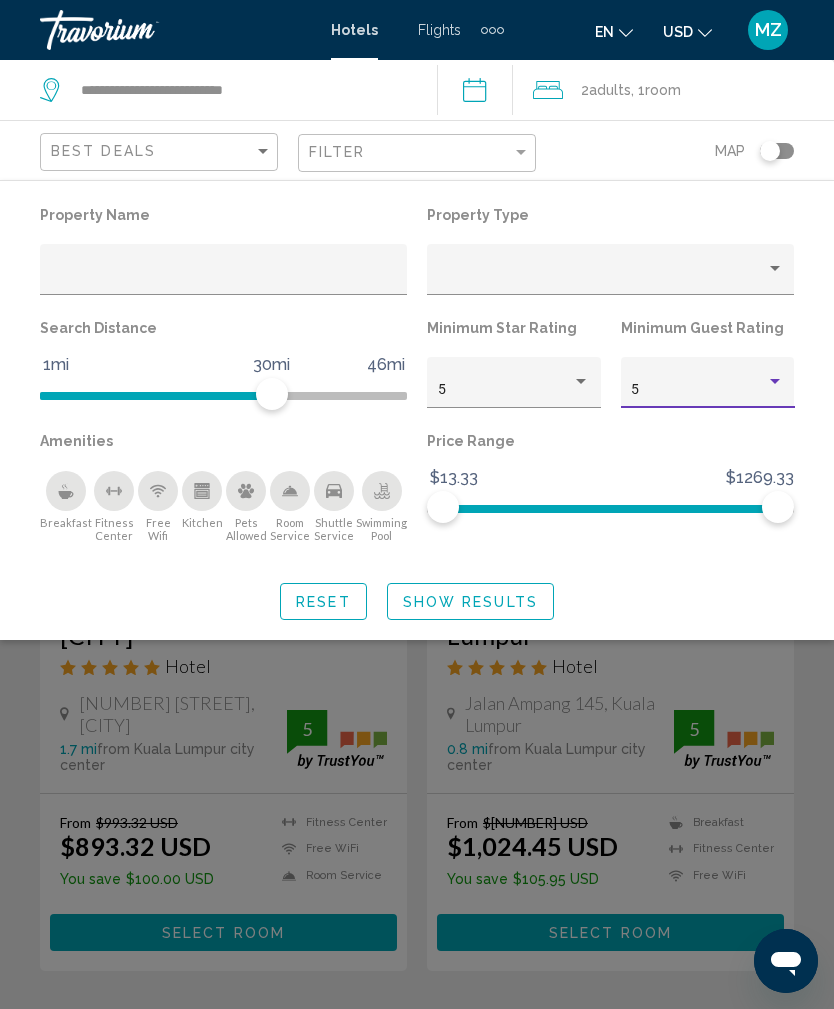 click on "Show Results" 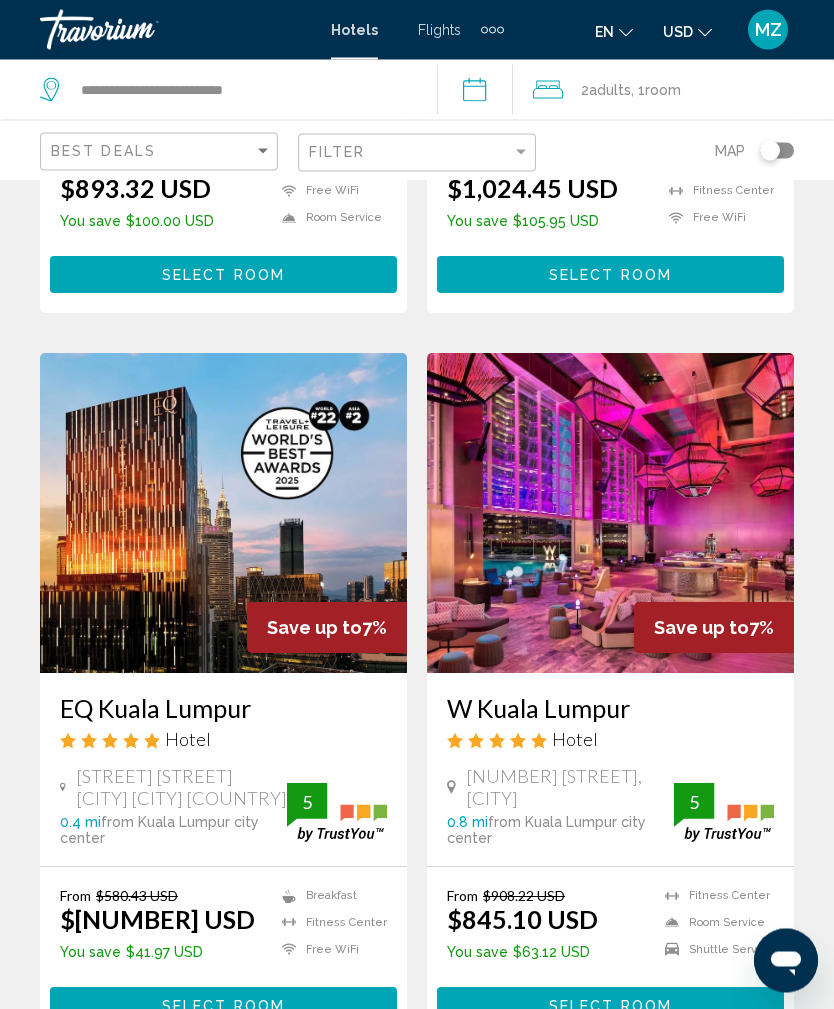 scroll, scrollTop: 643, scrollLeft: 0, axis: vertical 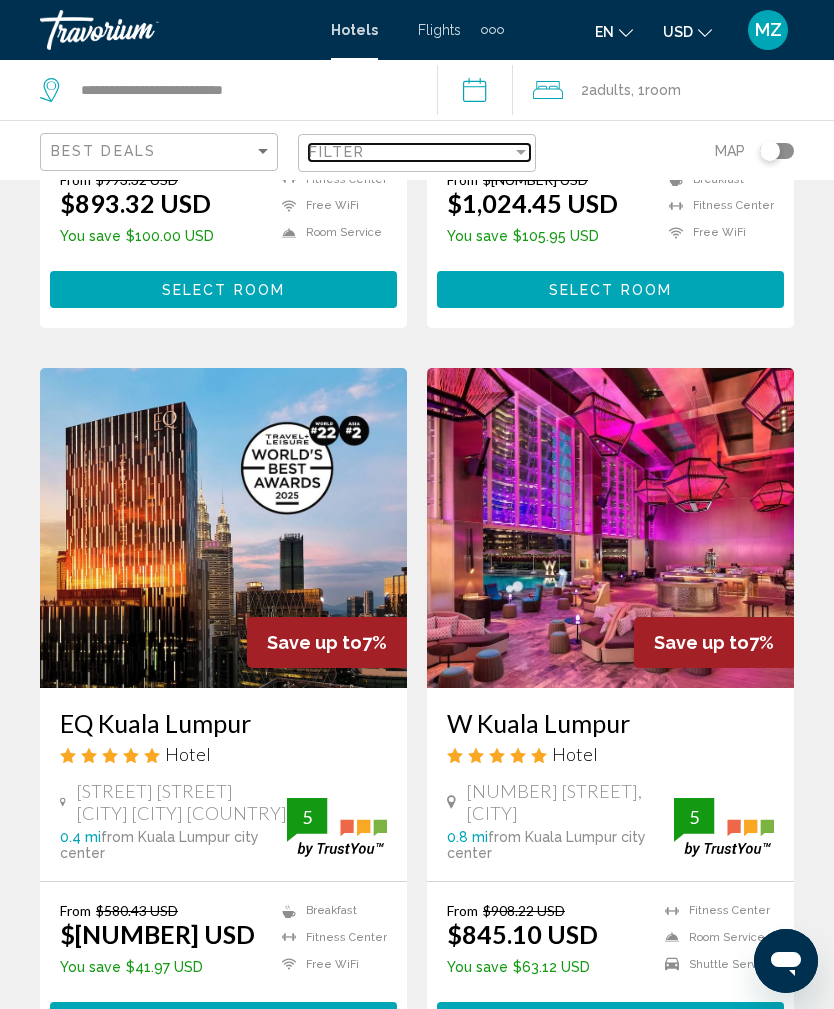 click at bounding box center (521, 152) 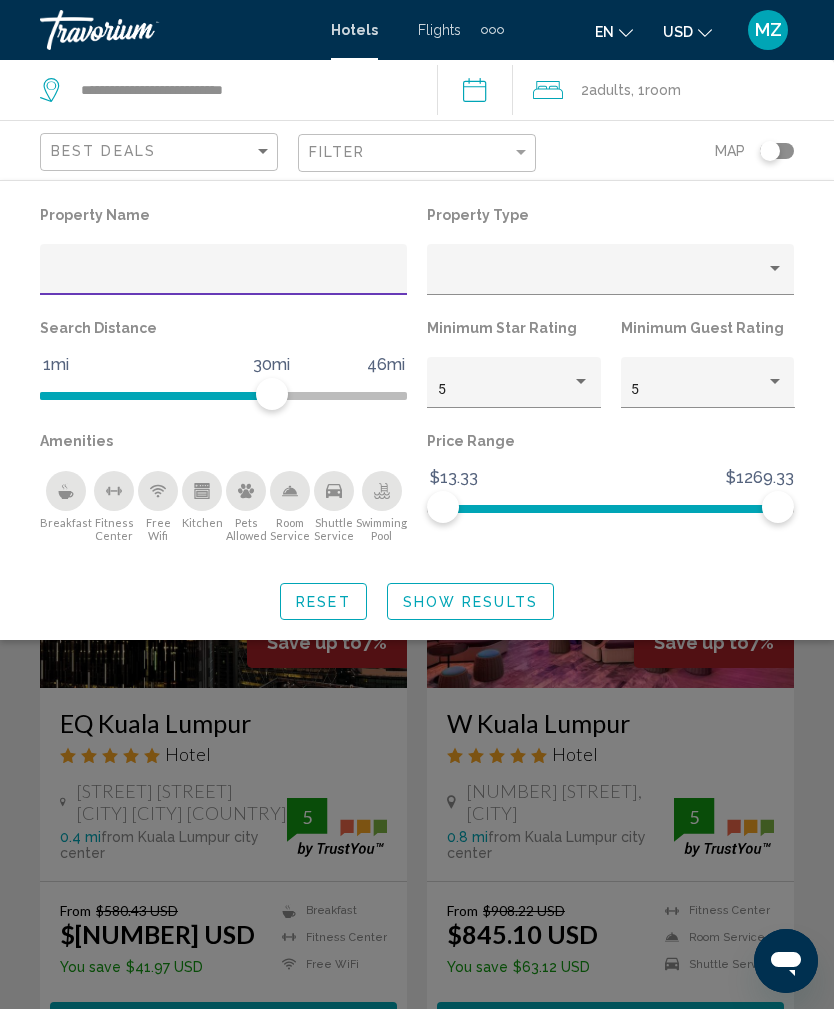 click at bounding box center (775, 382) 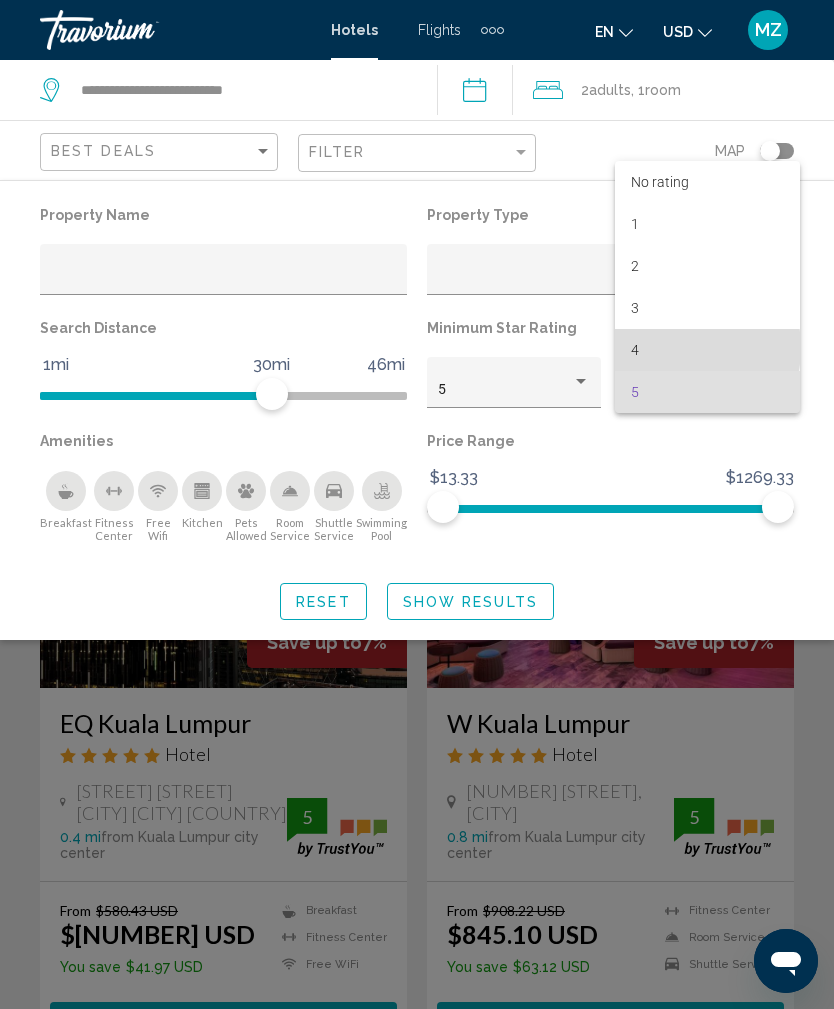 click on "4" at bounding box center (707, 350) 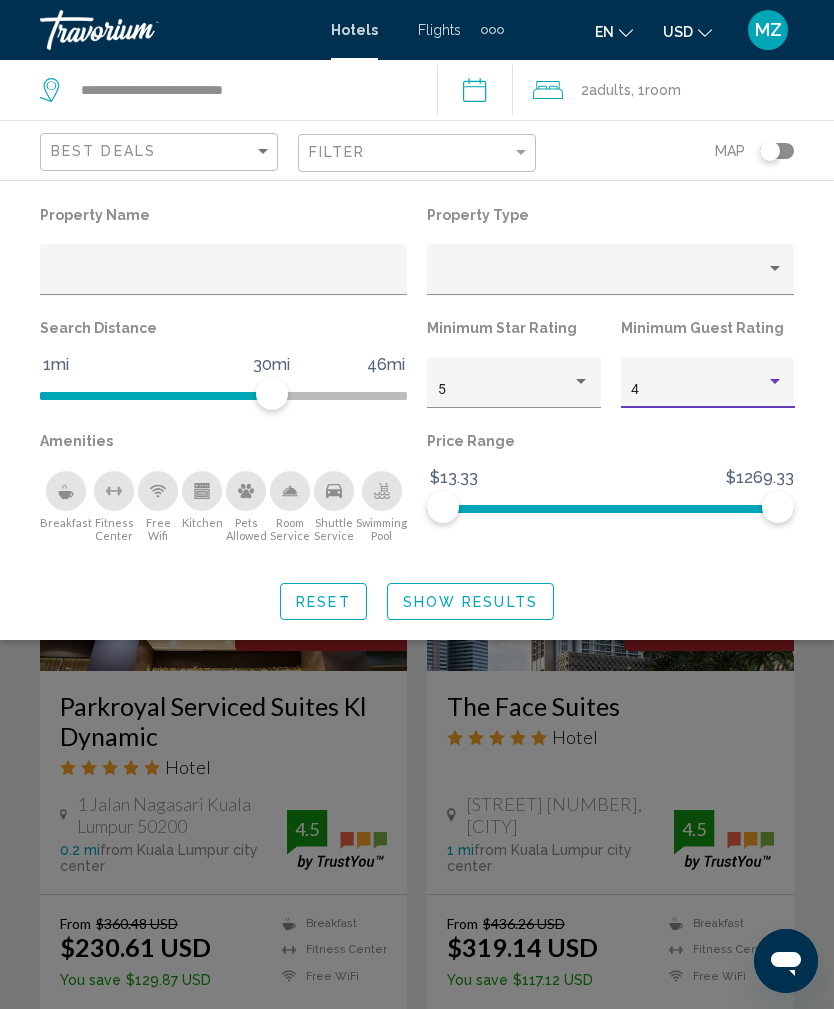 click on "5" at bounding box center [505, 390] 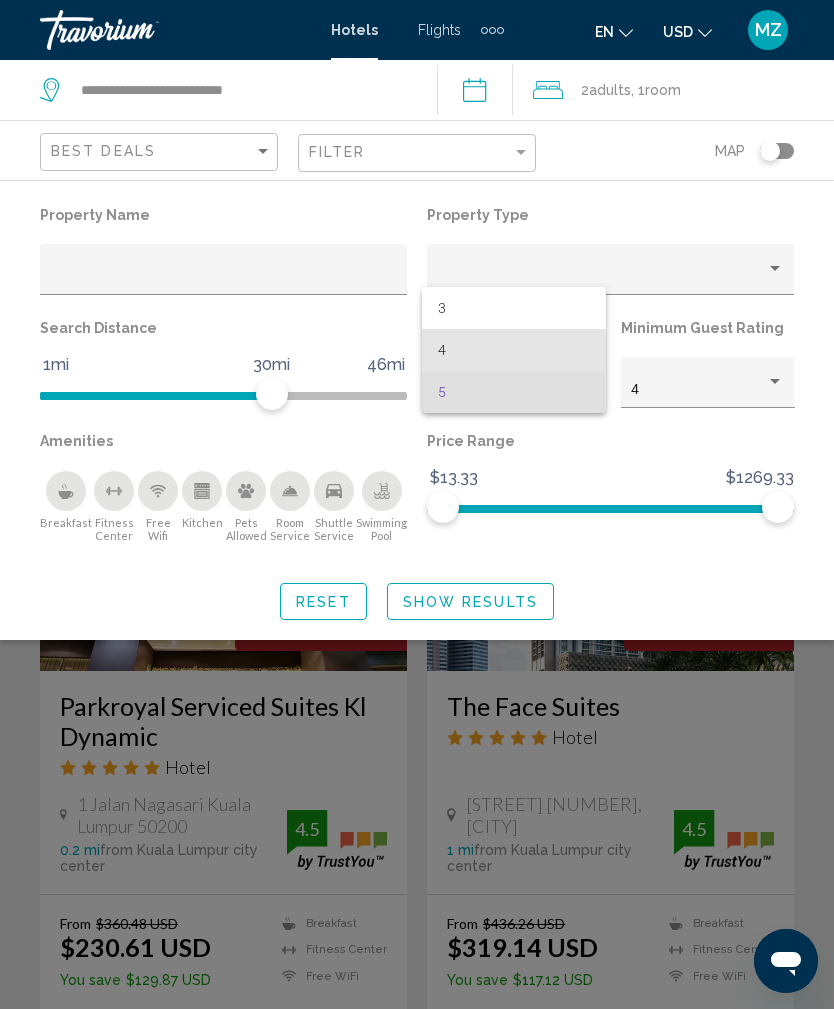 click on "4" at bounding box center (514, 350) 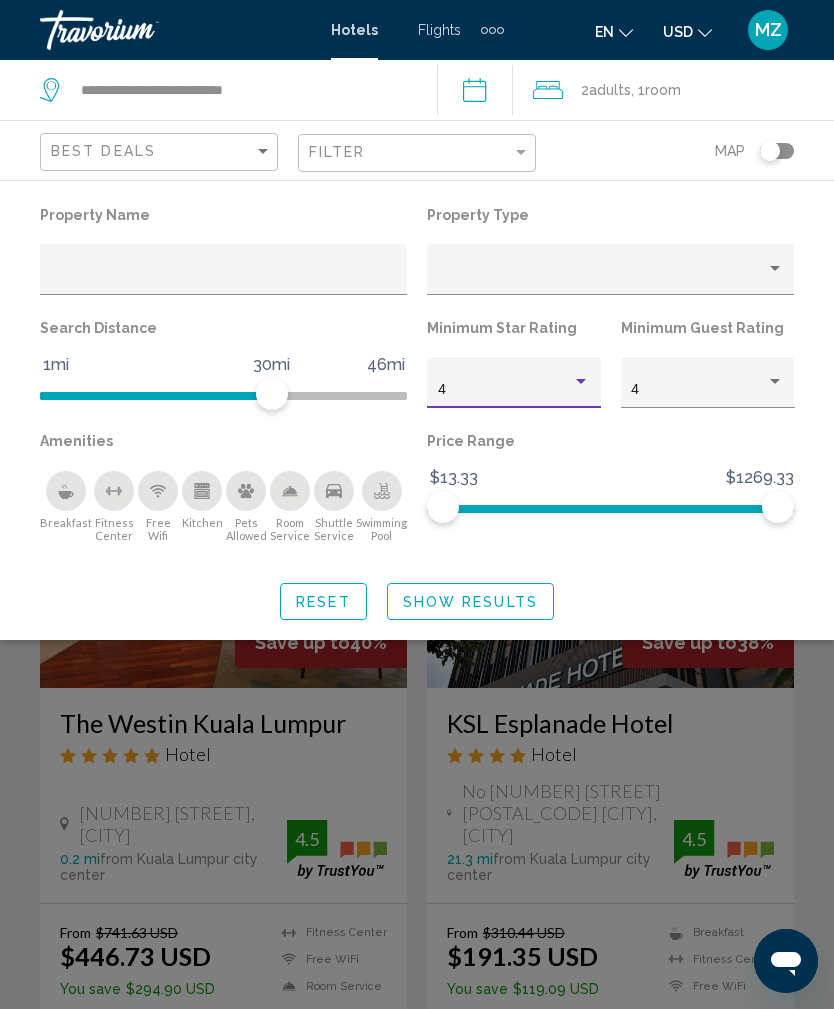 click on "Show Results" 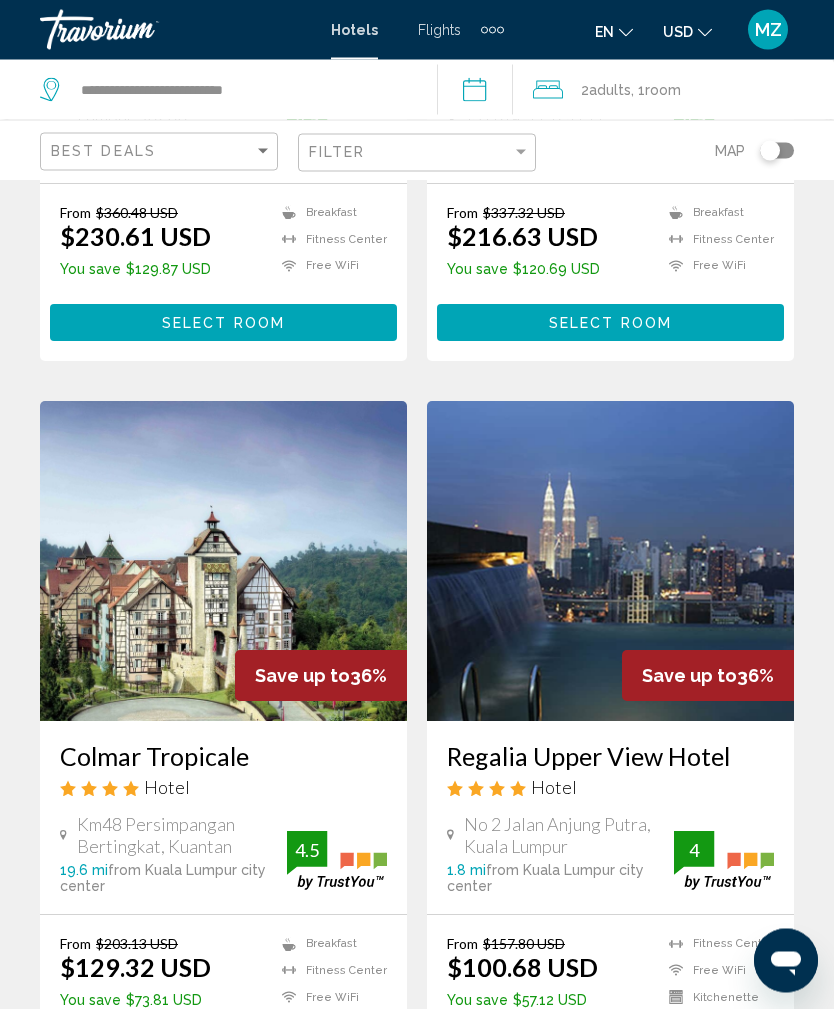 scroll, scrollTop: 2923, scrollLeft: 0, axis: vertical 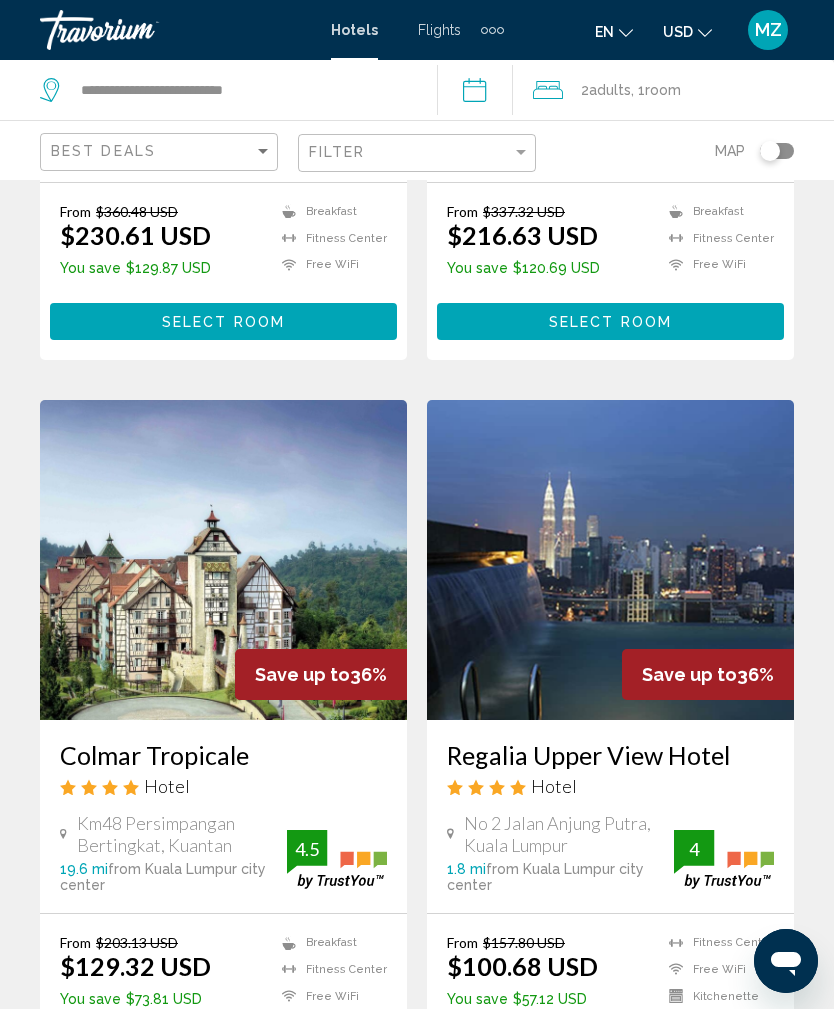 click at bounding box center [223, 560] 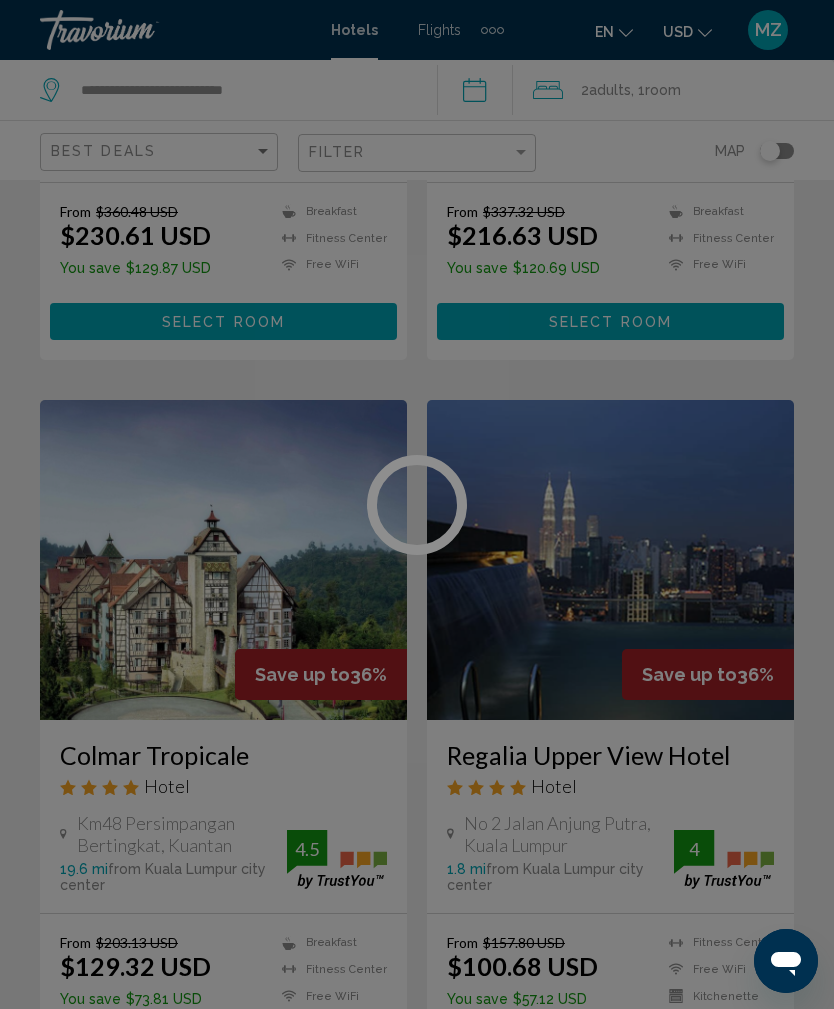 scroll, scrollTop: 0, scrollLeft: 0, axis: both 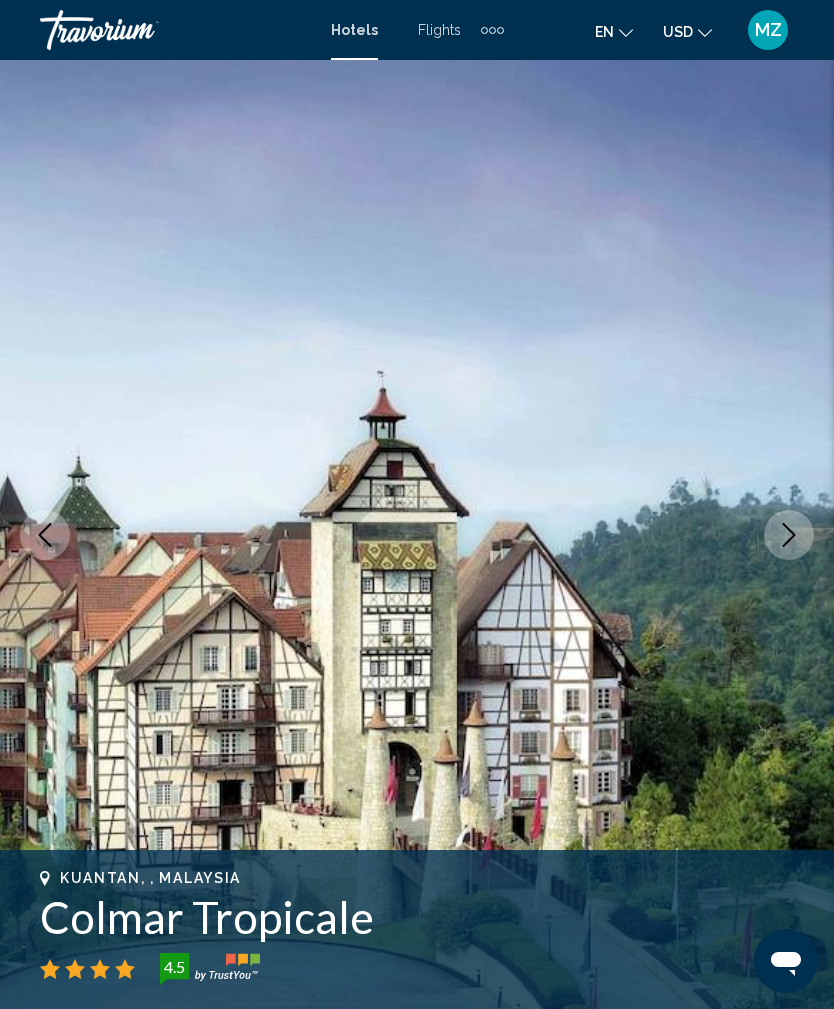 click at bounding box center (789, 535) 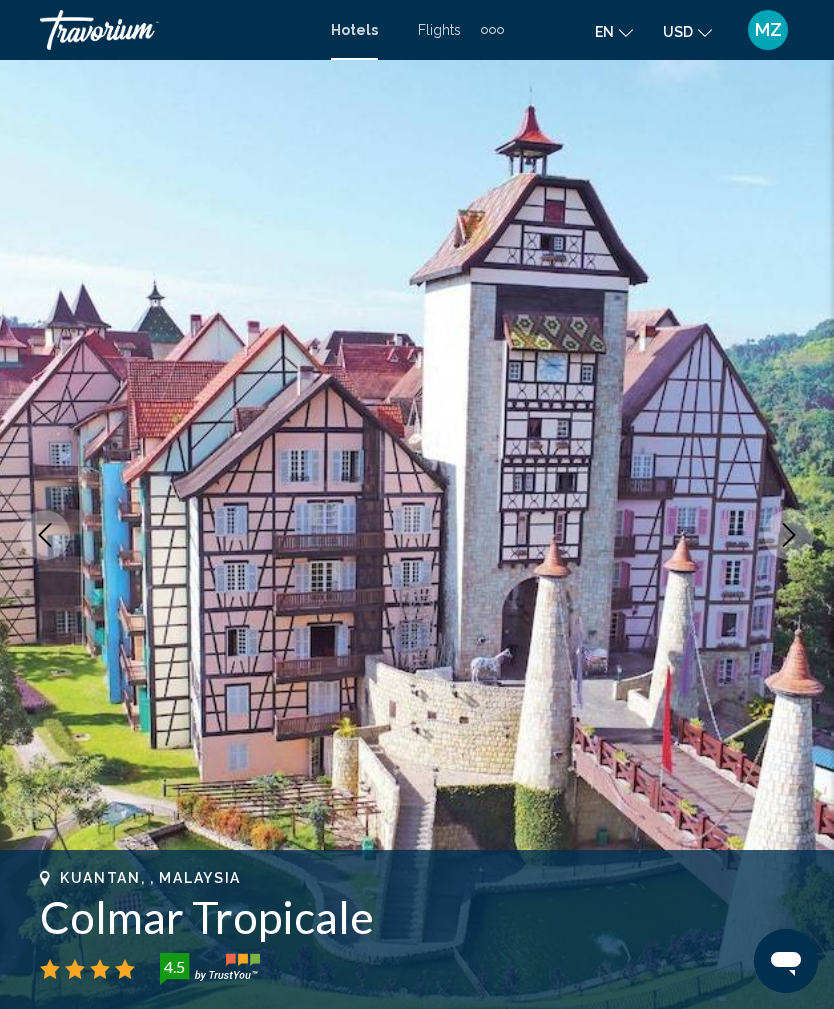 click at bounding box center [789, 535] 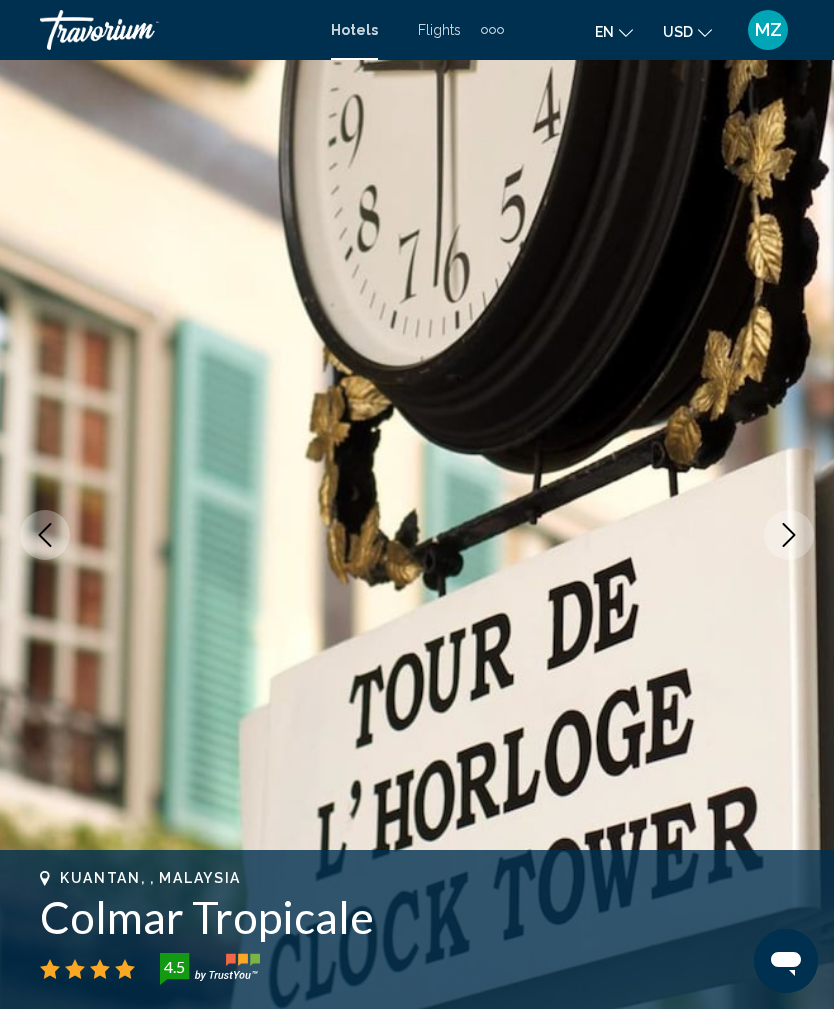 click 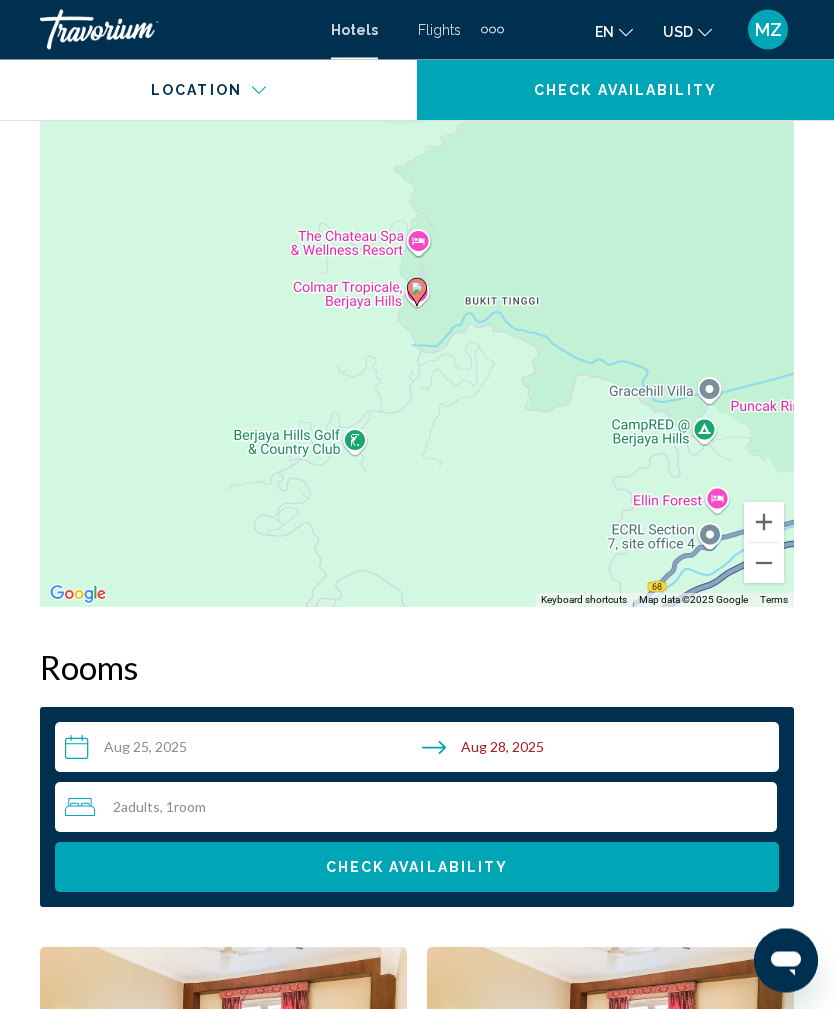 scroll, scrollTop: 2752, scrollLeft: 0, axis: vertical 